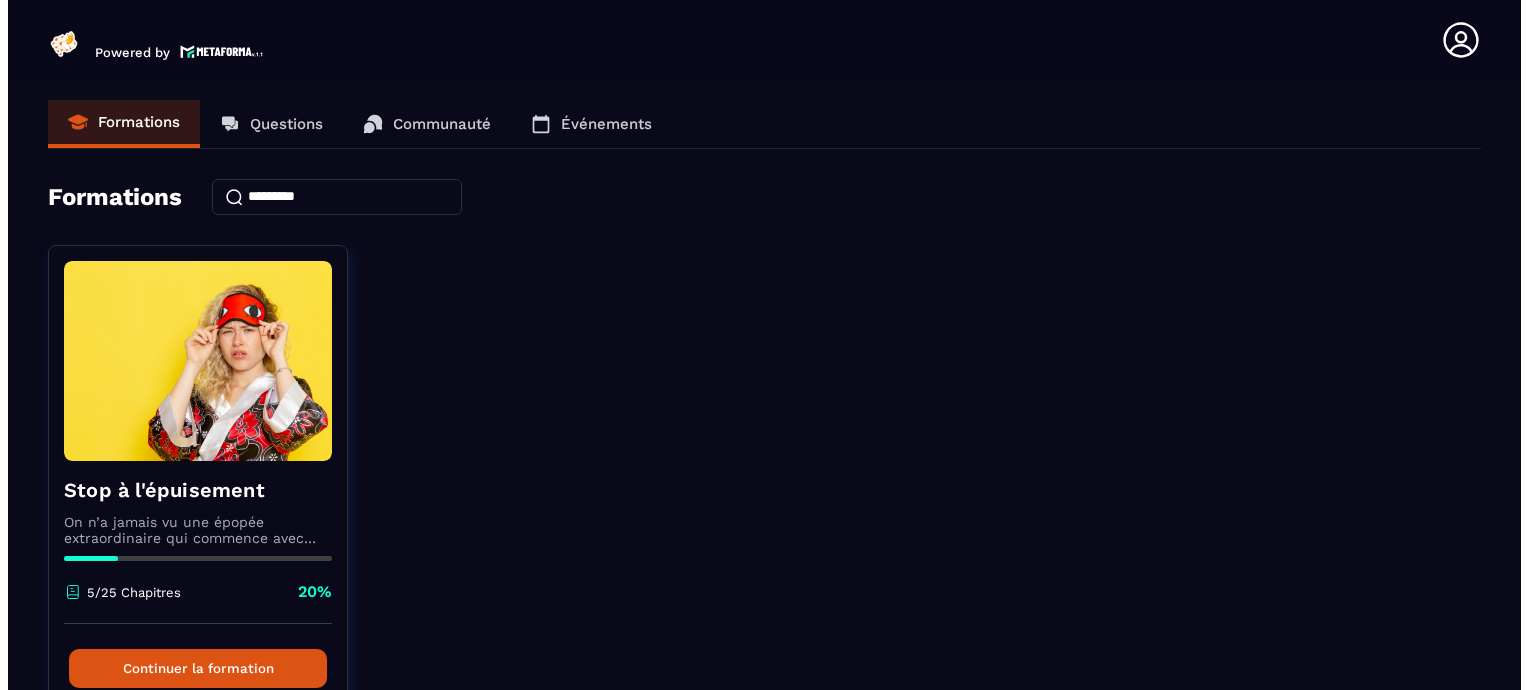 scroll, scrollTop: 0, scrollLeft: 0, axis: both 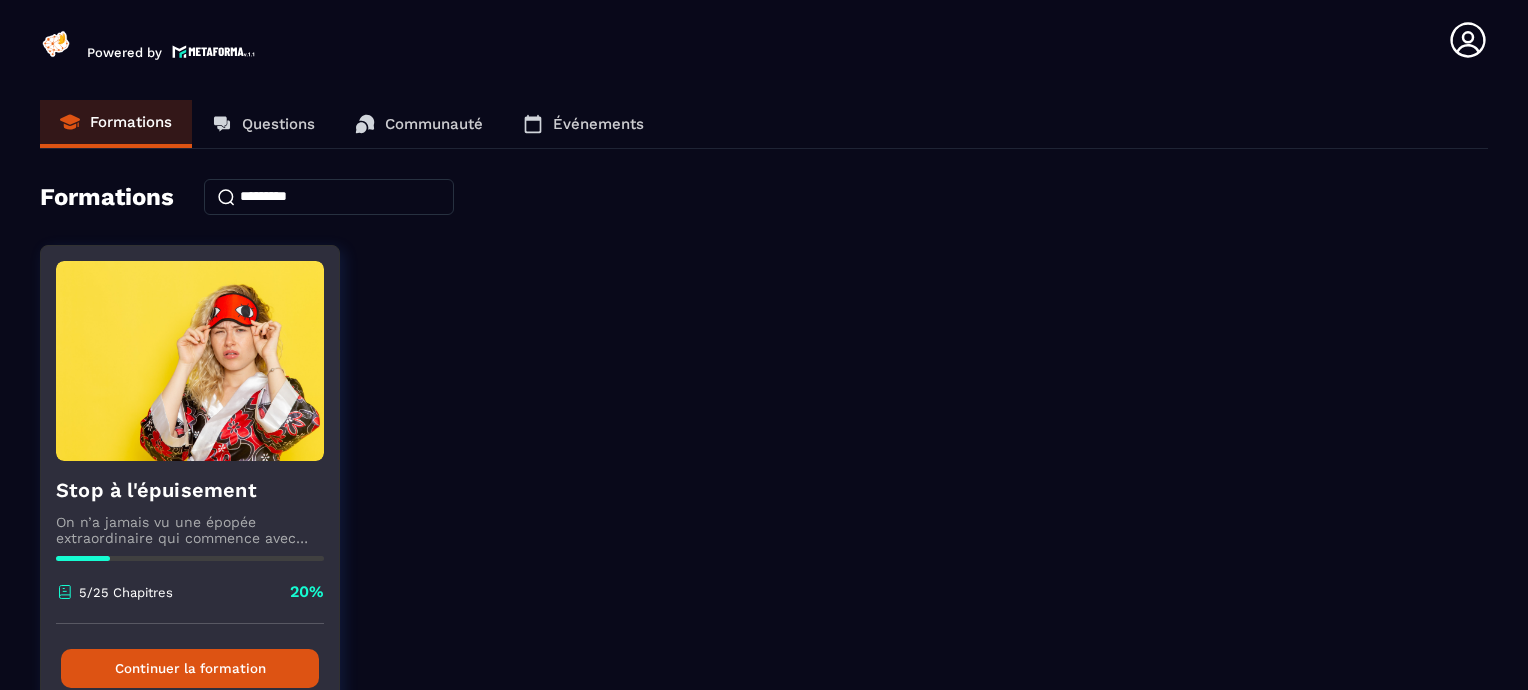 click on "Continuer la formation" at bounding box center [190, 668] 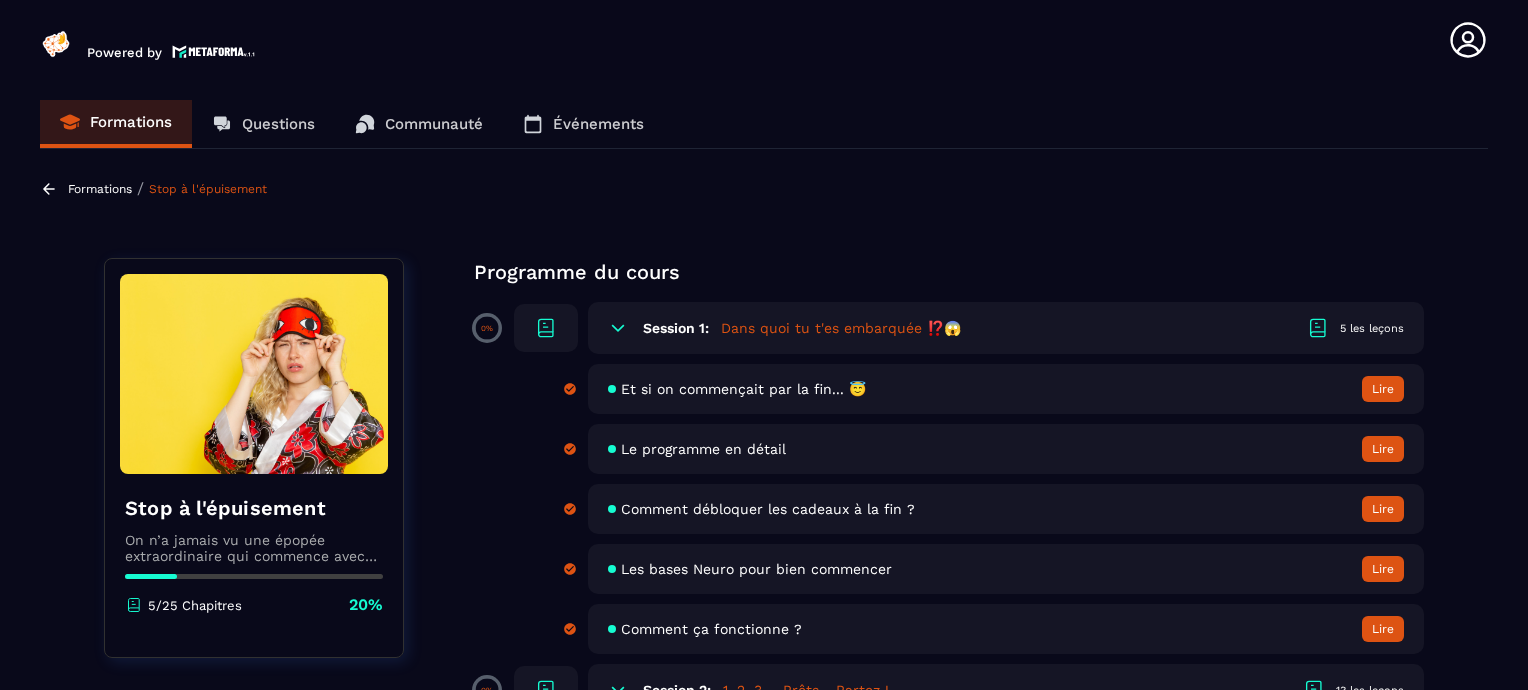 click on "Formations Questions Communauté Événements Formations / Stop à l'épuisement Stop à l'épuisement On n’a jamais vu une épopée extraordinaire qui commence avec une héroïne qui n’a pas le temps, l’énergie ou la motivation avant même de débuter son voyage !
Il est temps de redonner un max de “peps” au personnage principal de ton histoire afin que ton récit parte du bon pied… 👣 5/25 Chapitres 20%  Programme du cours 0% Session 1:  Dans quoi tu t'es embarquée ⁉️😱 5 les leçons Et si on commençait par la fin... 😇 Lire Le programme en détail Lire Comment débloquer les cadeaux à la fin ? Lire Les bases Neuro pour bien commencer Lire Comment ça fonctionne ? Lire 0% Session 2:  1, 2, 3,... Prêts... Partez ! 13 les leçons Je t'aide pour tes premiers pas Lire Ton 1er exercice... Lire 2 - J’analyse le positif et le négatif Lire 3 - Je détermine les stratégies qui font vraiment la différence Lire 4 - Je m’essaye à la métacognition Lire Lire Lire Lire Lire Lire Lire" 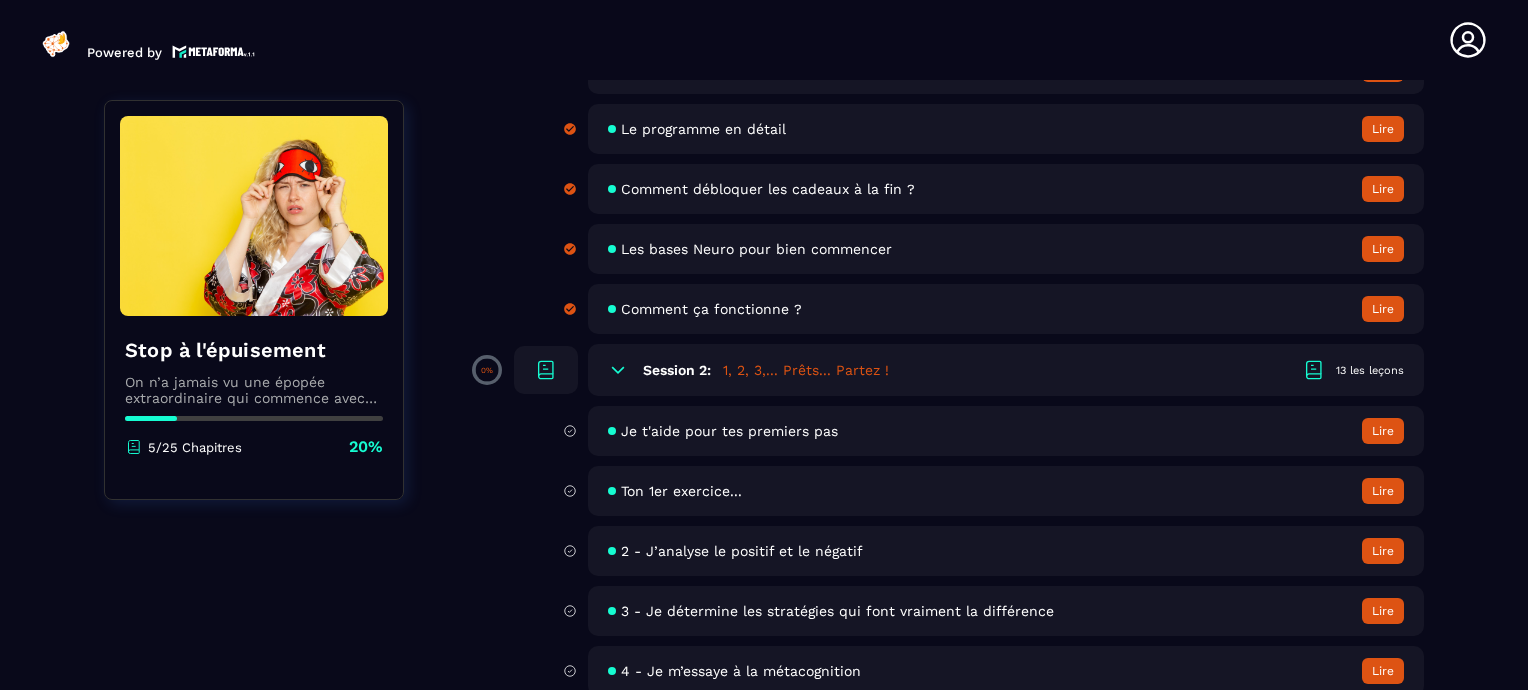 scroll, scrollTop: 360, scrollLeft: 0, axis: vertical 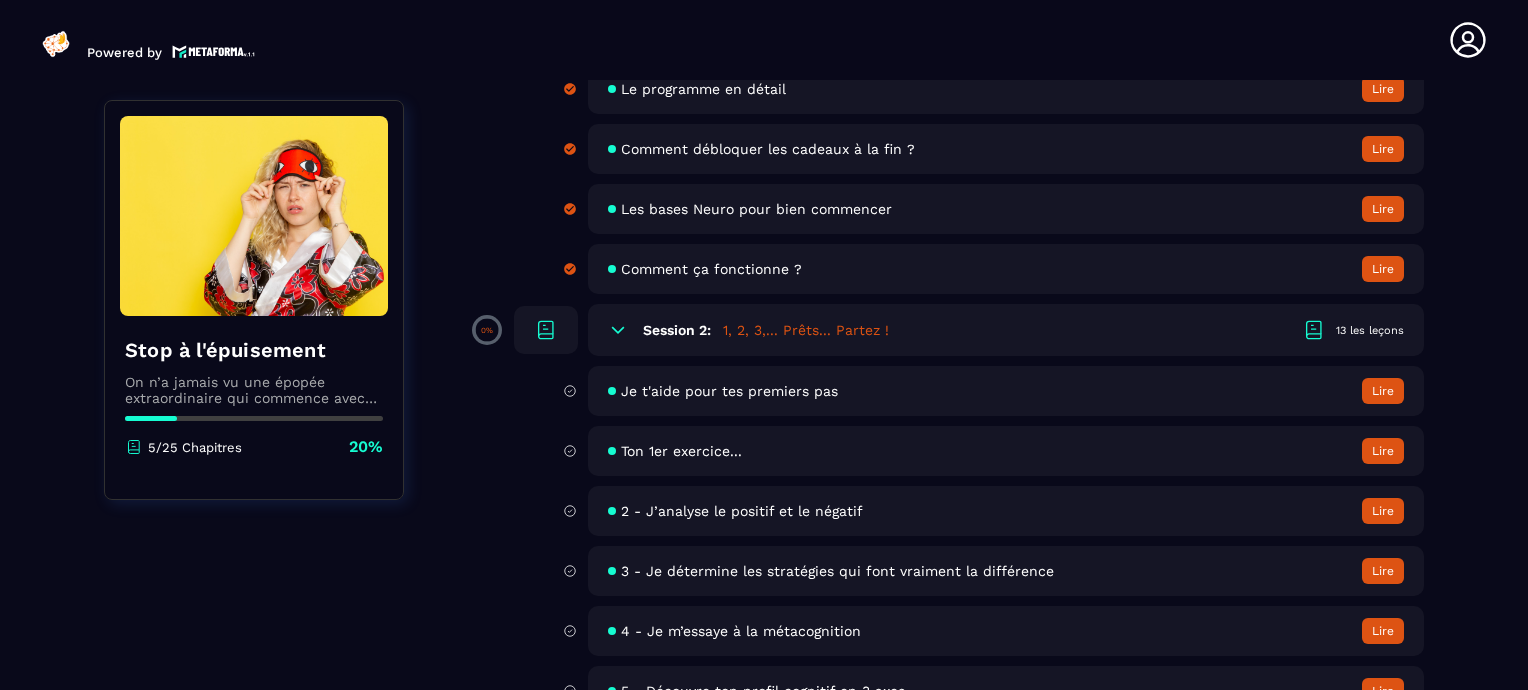 click on "13 les leçons" at bounding box center [1370, 330] 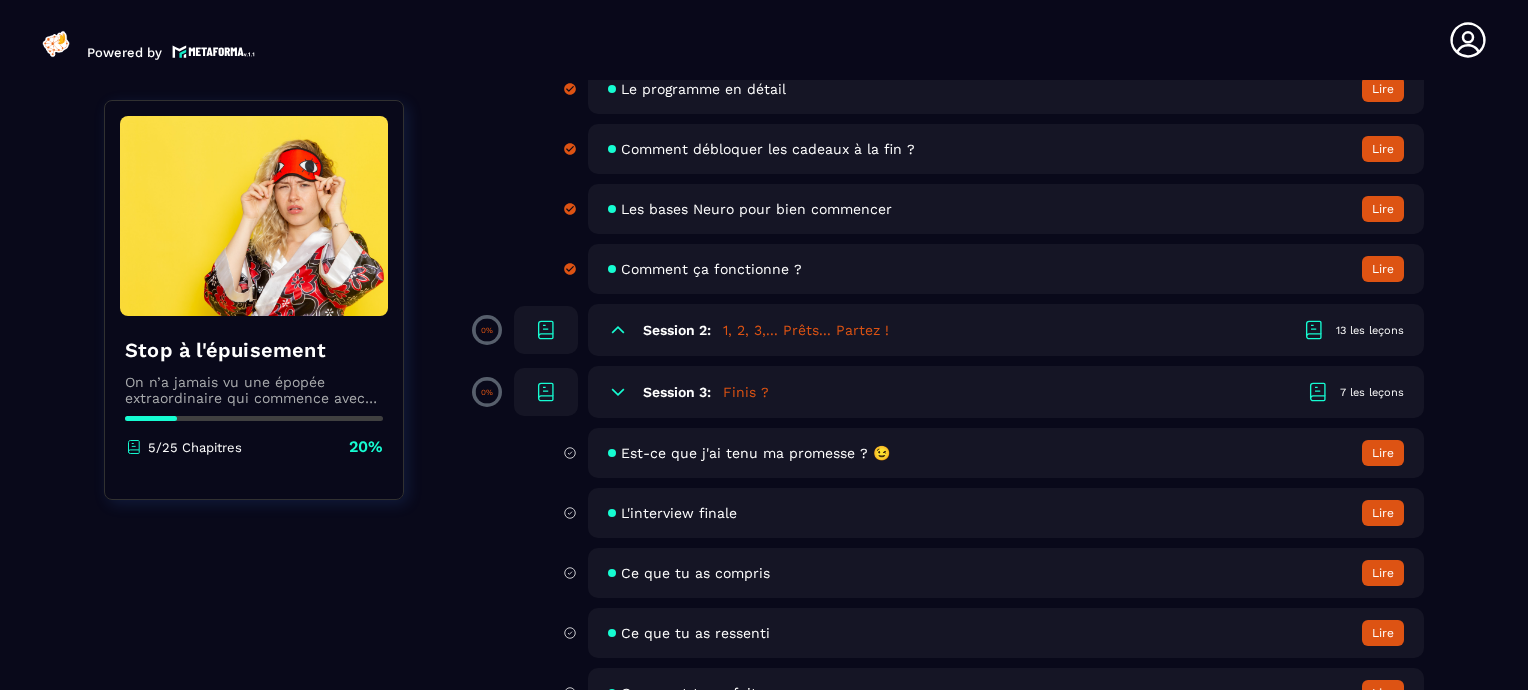 click on "Session 2:  1, 2, 3,... Prêts... Partez ! 13 les leçons" at bounding box center (1006, 330) 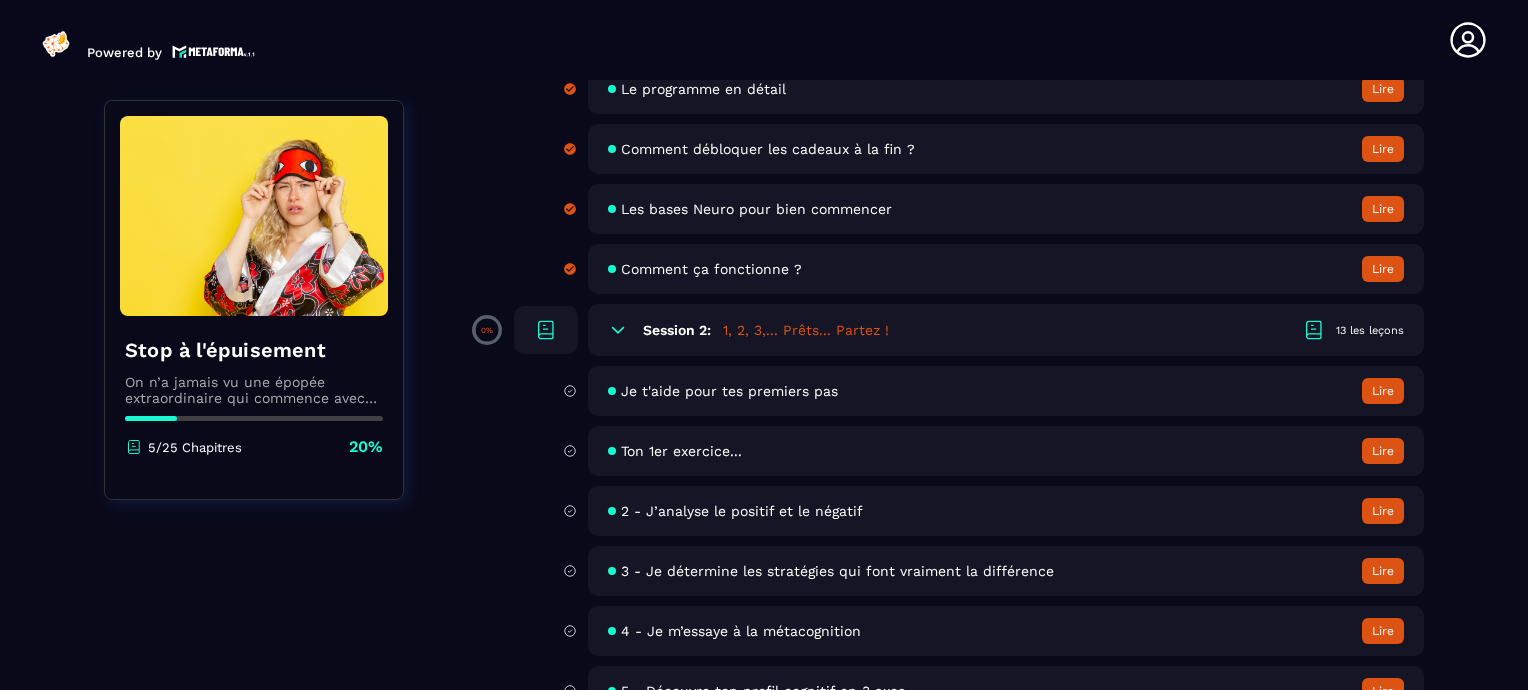 click on "Lire" at bounding box center [1383, 391] 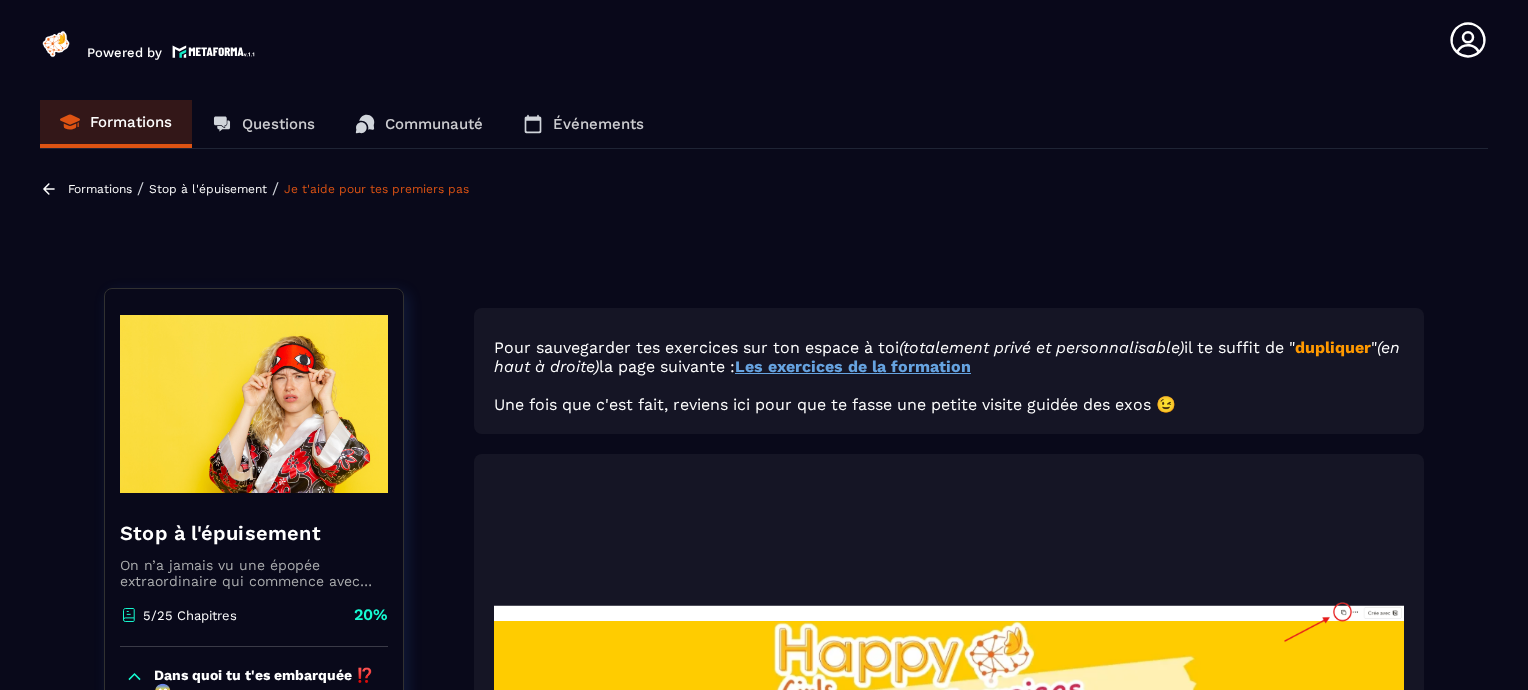 scroll, scrollTop: 81, scrollLeft: 0, axis: vertical 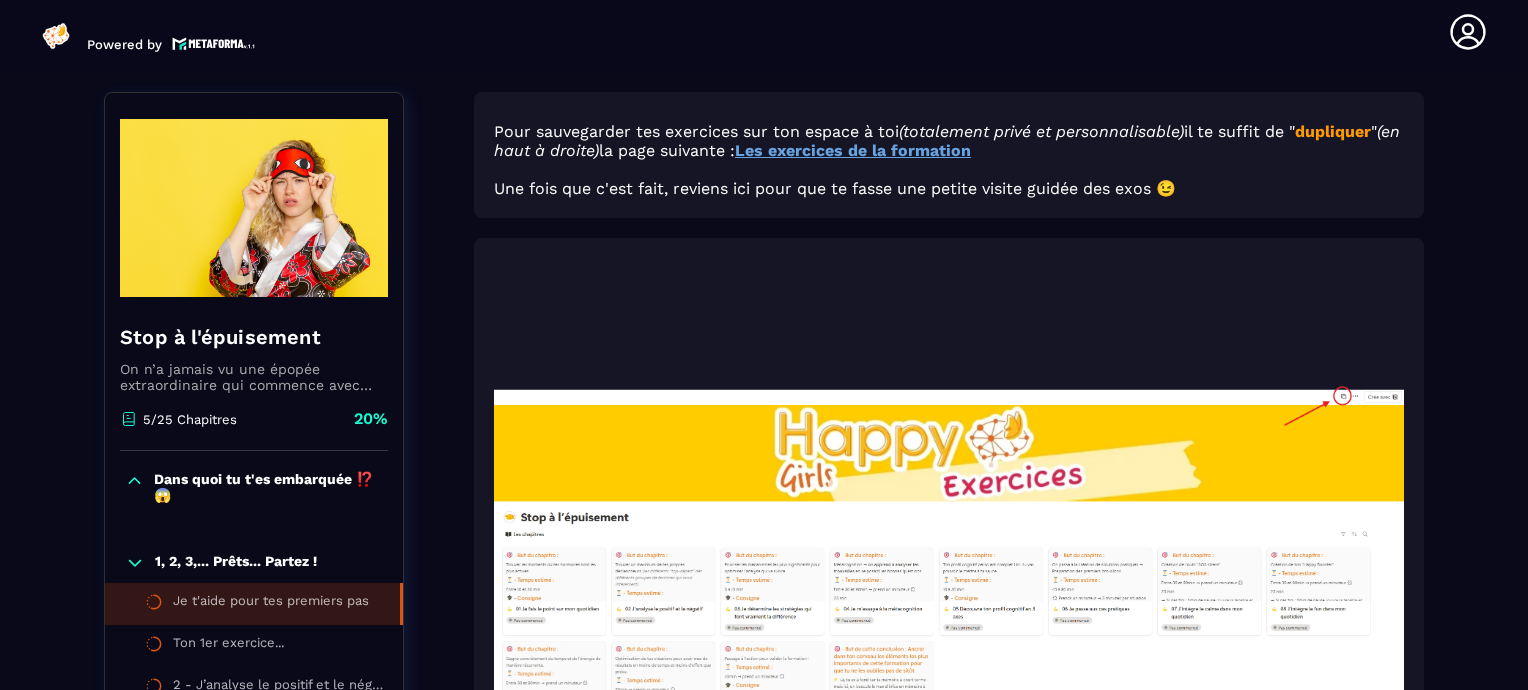 click on "Les exercices de la formation" at bounding box center (853, 150) 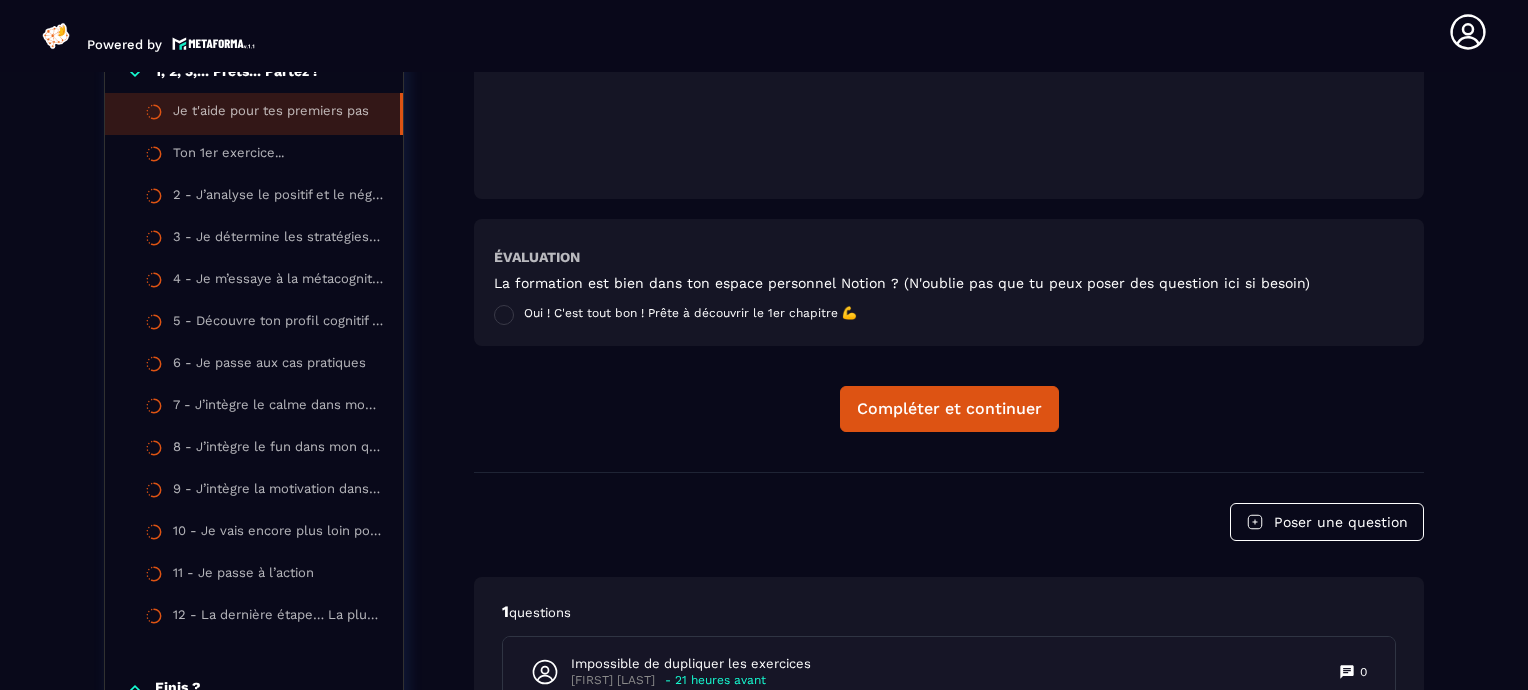 scroll, scrollTop: 928, scrollLeft: 0, axis: vertical 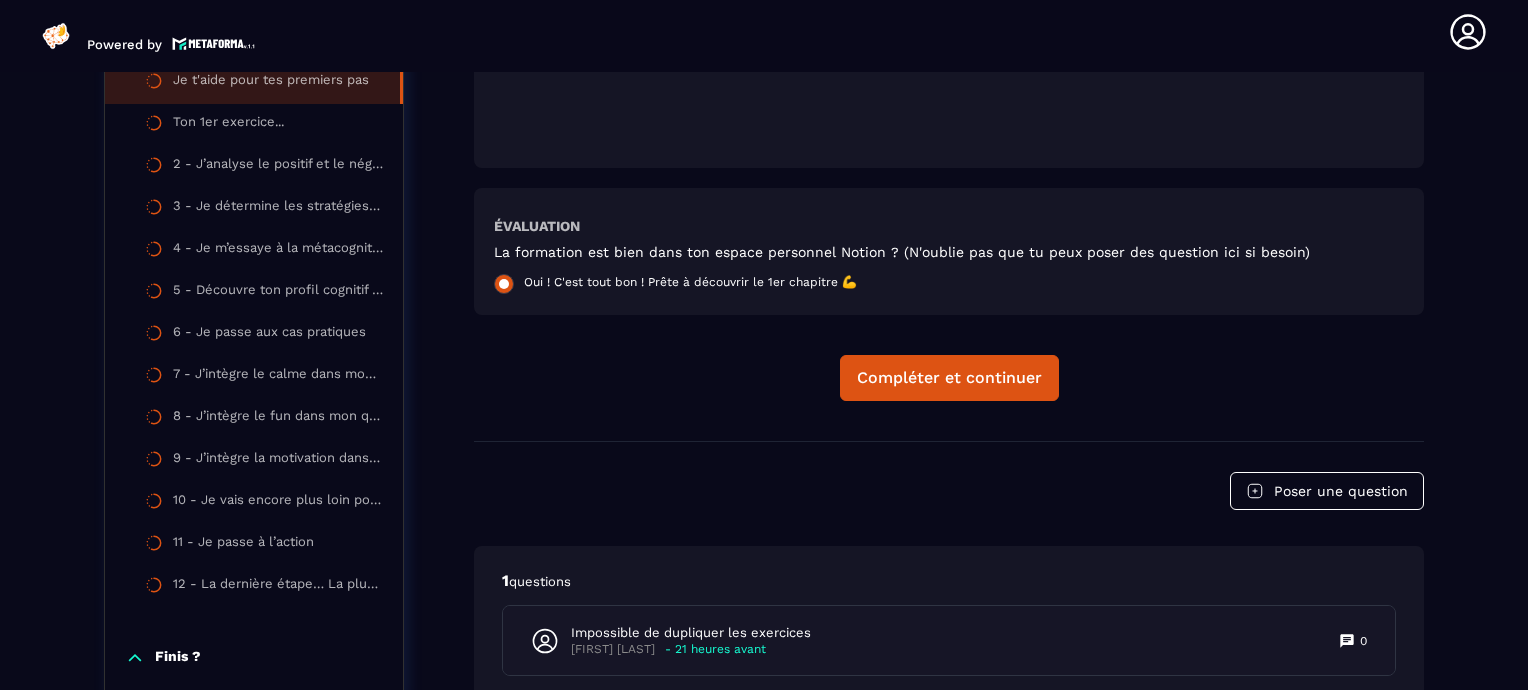 click at bounding box center [504, 284] 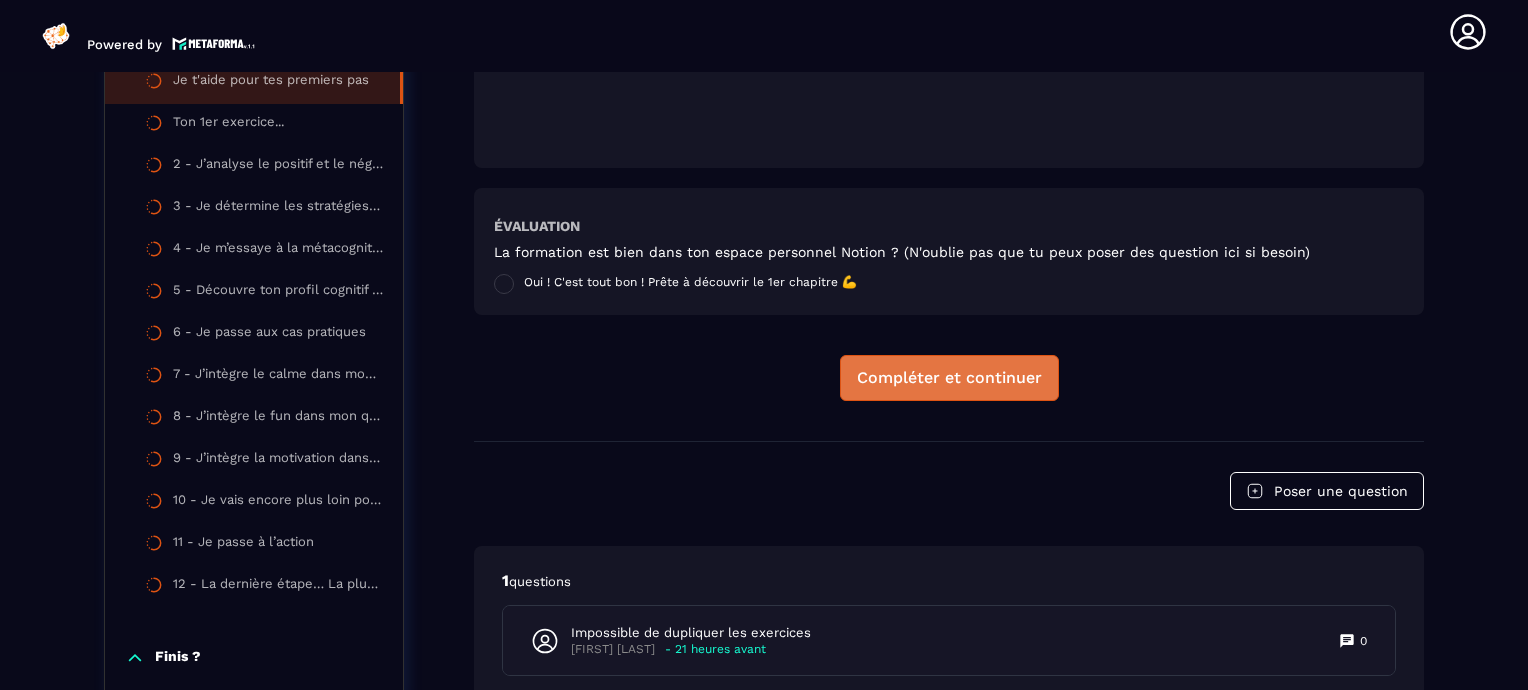 click on "Compléter et continuer" at bounding box center (949, 378) 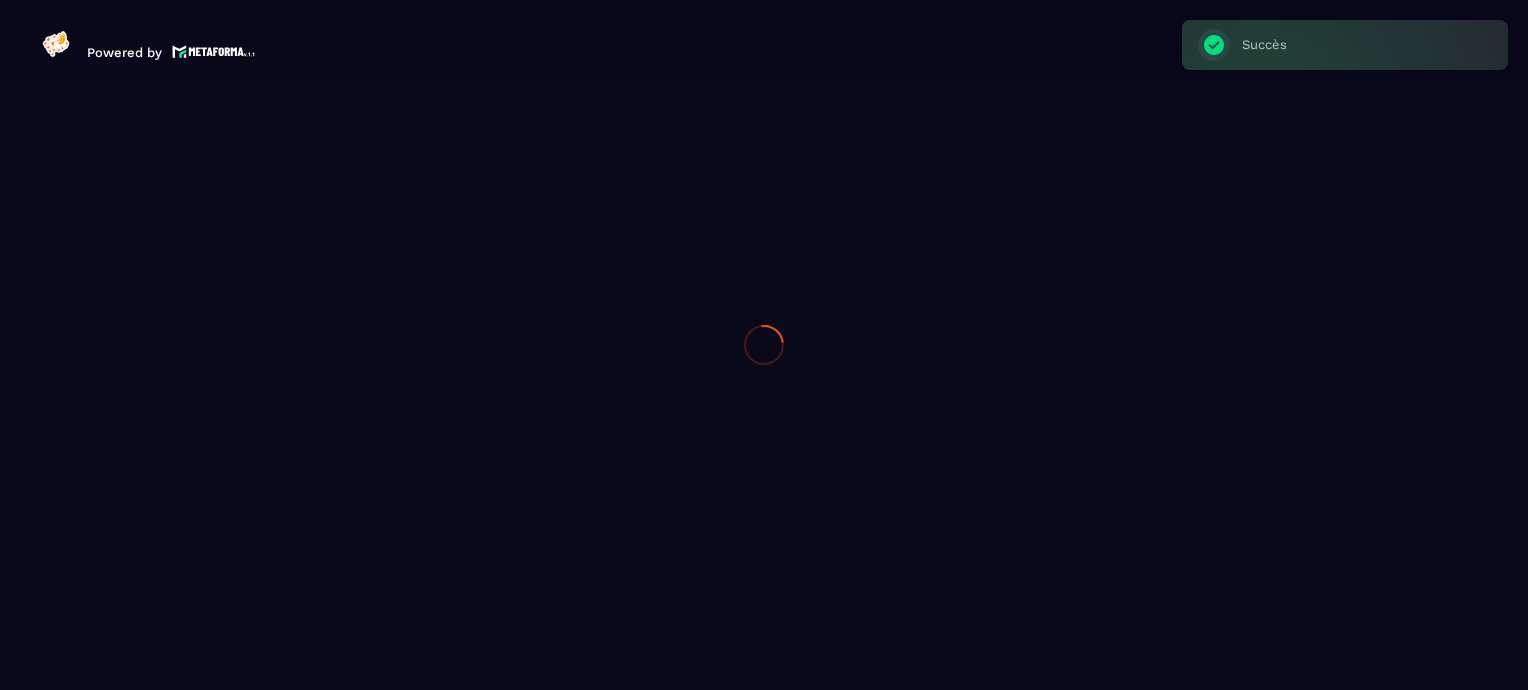 scroll, scrollTop: 0, scrollLeft: 0, axis: both 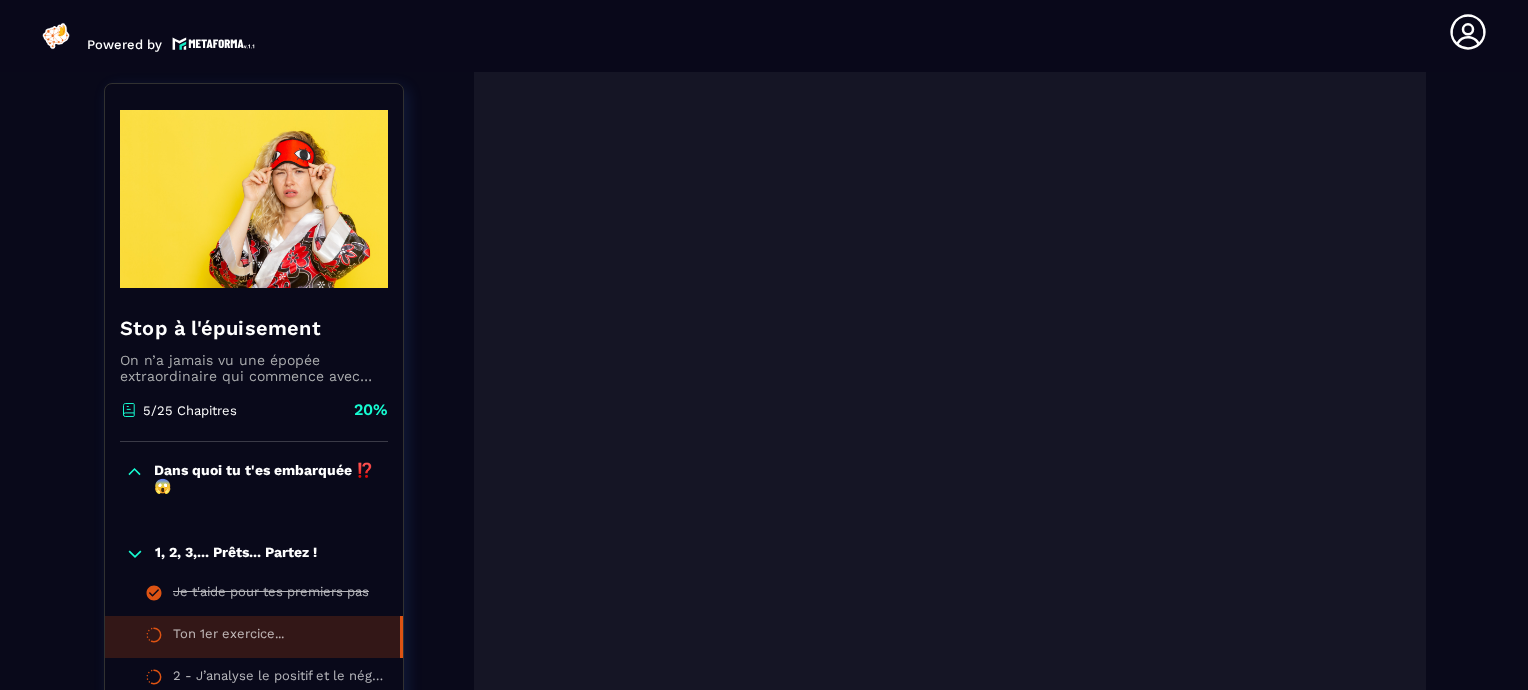click on "Ton 1er exercice..." 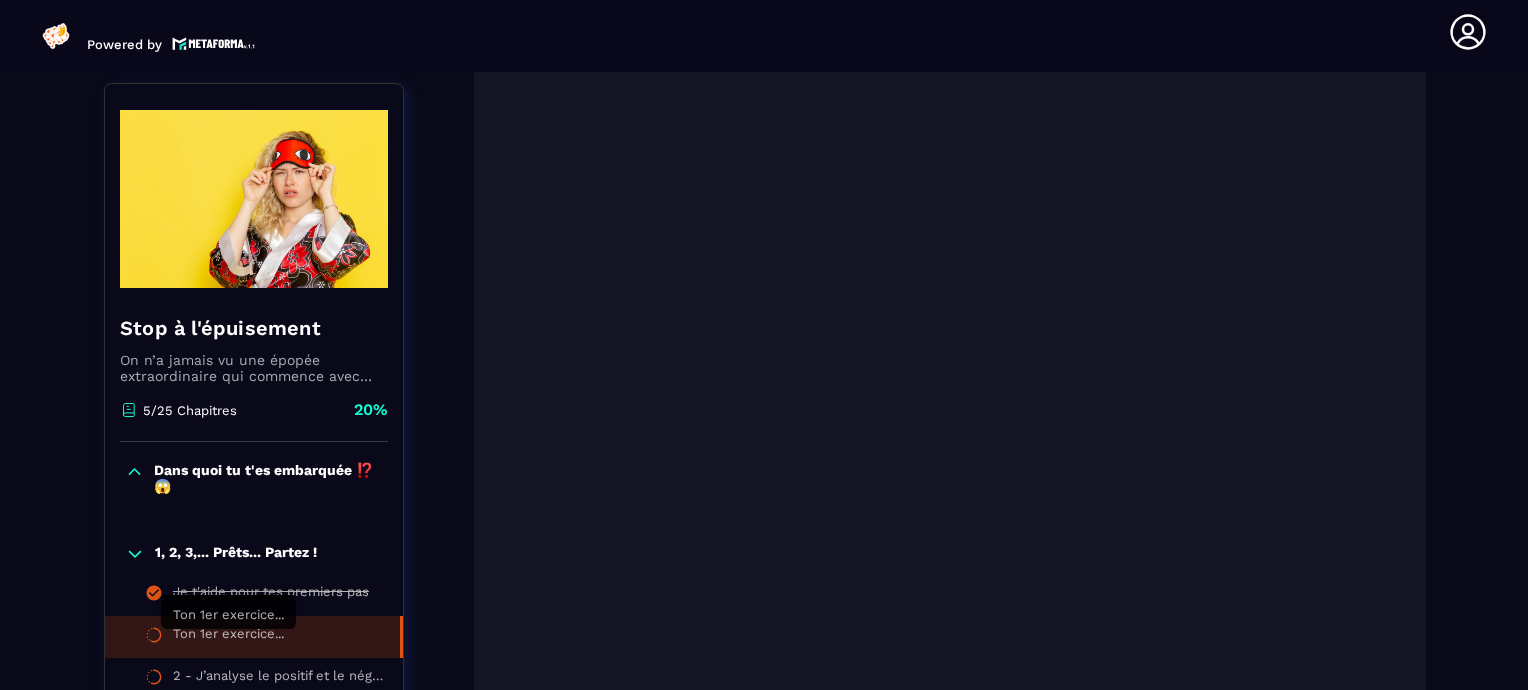 click on "Ton 1er exercice..." at bounding box center (228, 637) 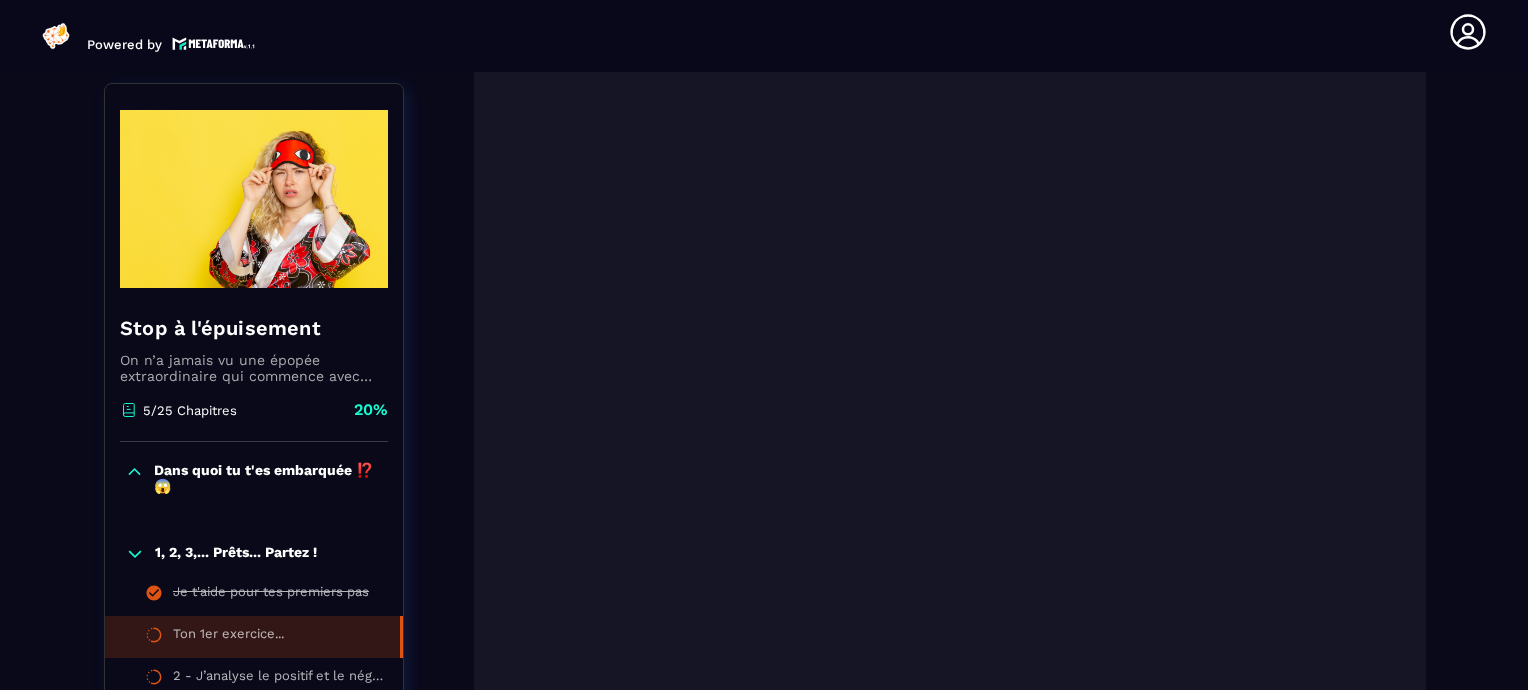 click on "Ton 1er exercice..." at bounding box center [228, 637] 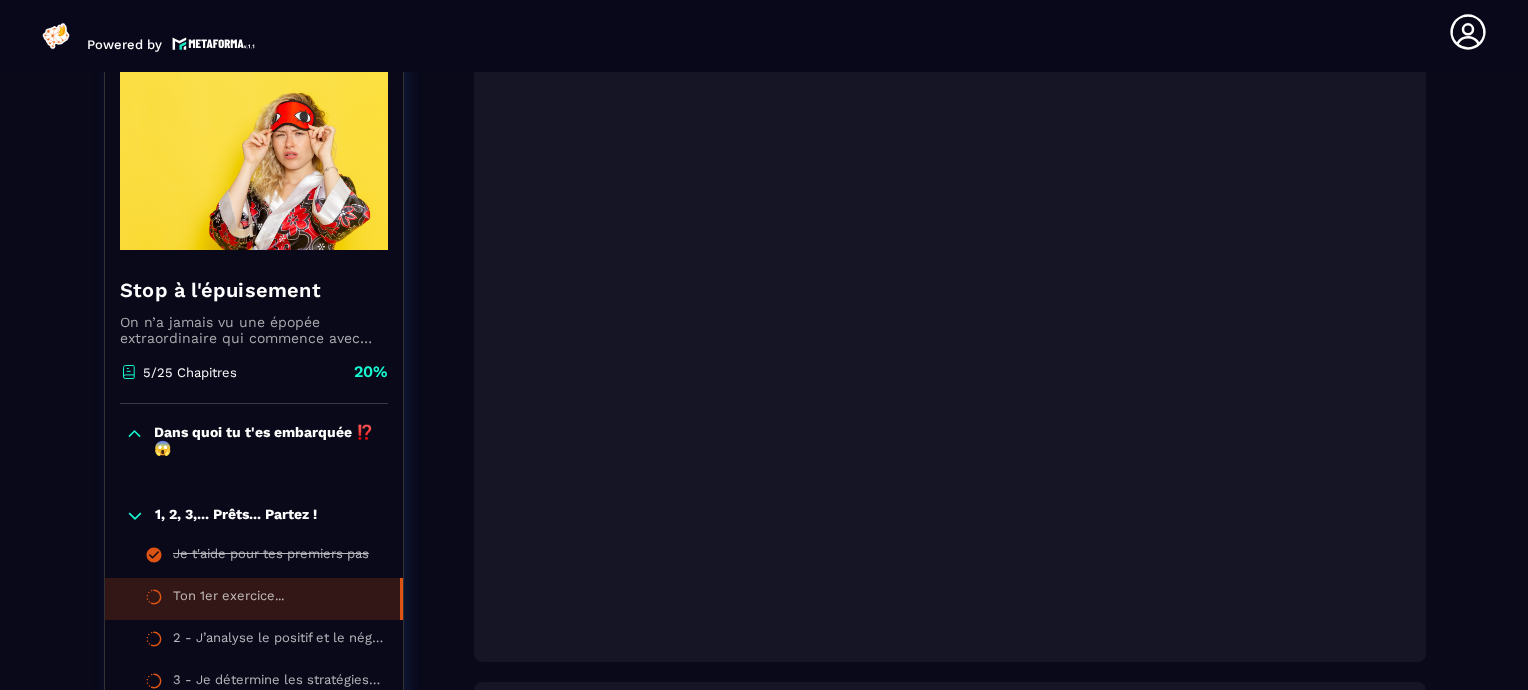 scroll, scrollTop: 1568, scrollLeft: 0, axis: vertical 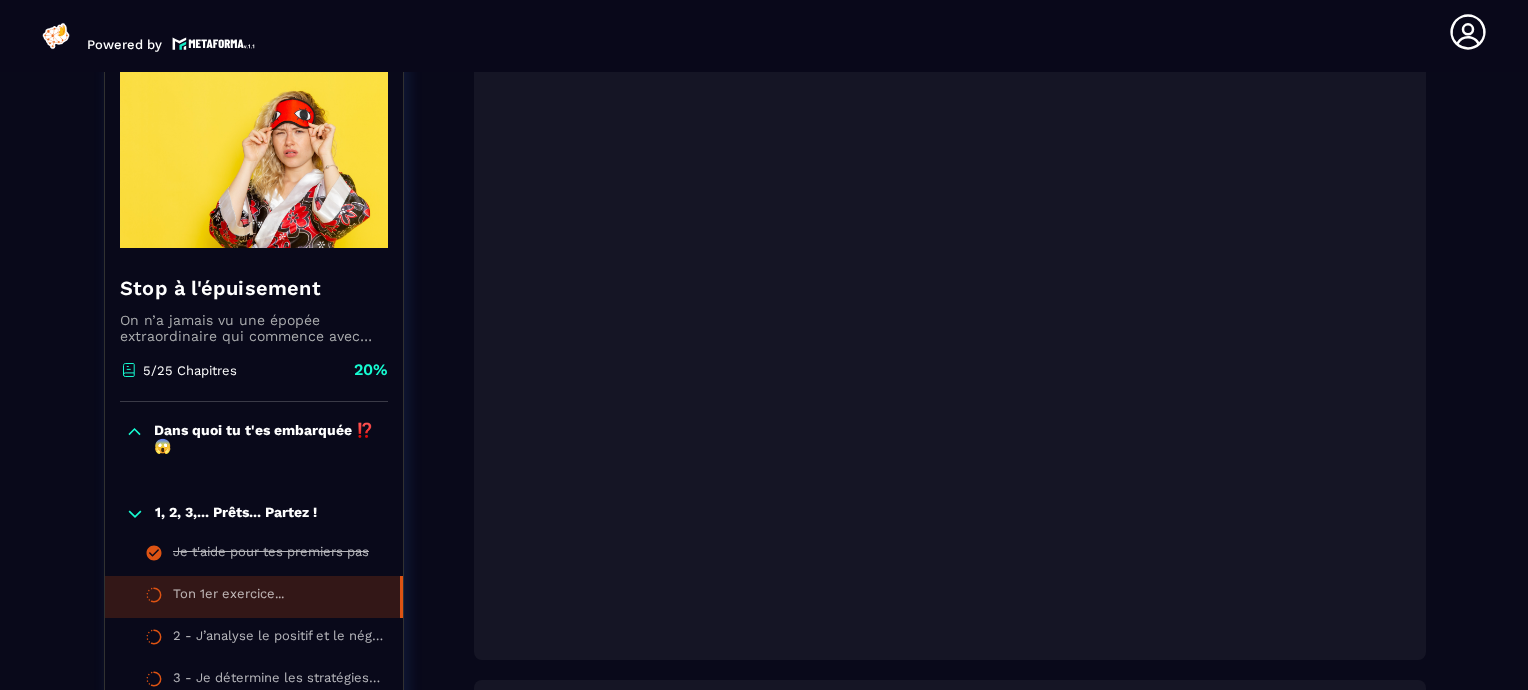 click on "Formations / Stop à l'épuisement / Ton 1er exercice... Stop à l'épuisement On n’a jamais vu une épopée extraordinaire qui commence avec une héroïne qui n’a pas le temps, l’énergie ou la motivation avant même de débuter son voyage !
Il est temps de redonner un max de “peps” au personnage principal de ton histoire afin que ton récit parte du bon pied… 👣 5/25 Chapitres 20%  Dans quoi tu t'es embarquée ⁉️😱 1, 2, 3,... Prêts... Partez ! Je t'aide pour tes premiers pas Ton 1er exercice... 2 - J’analyse le positif et le négatif 3 - Je détermine les stratégies qui font vraiment la différence 4 - Je m’essaye à la métacognition 5 - Découvre ton profil cognitif en 3 axes 6 - Je passe aux cas pratiques 7 - J’intègre le calme dans mon quotidien 8 - J’intègre le fun dans mon quotidien 9 - J’intègre la motivation dans mon quotidien 10 - Je vais encore plus loin pour jouer sur le long terme 11 - Je passe à l’action 12 - La dernière étape… La plus importante !" at bounding box center [764, -101] 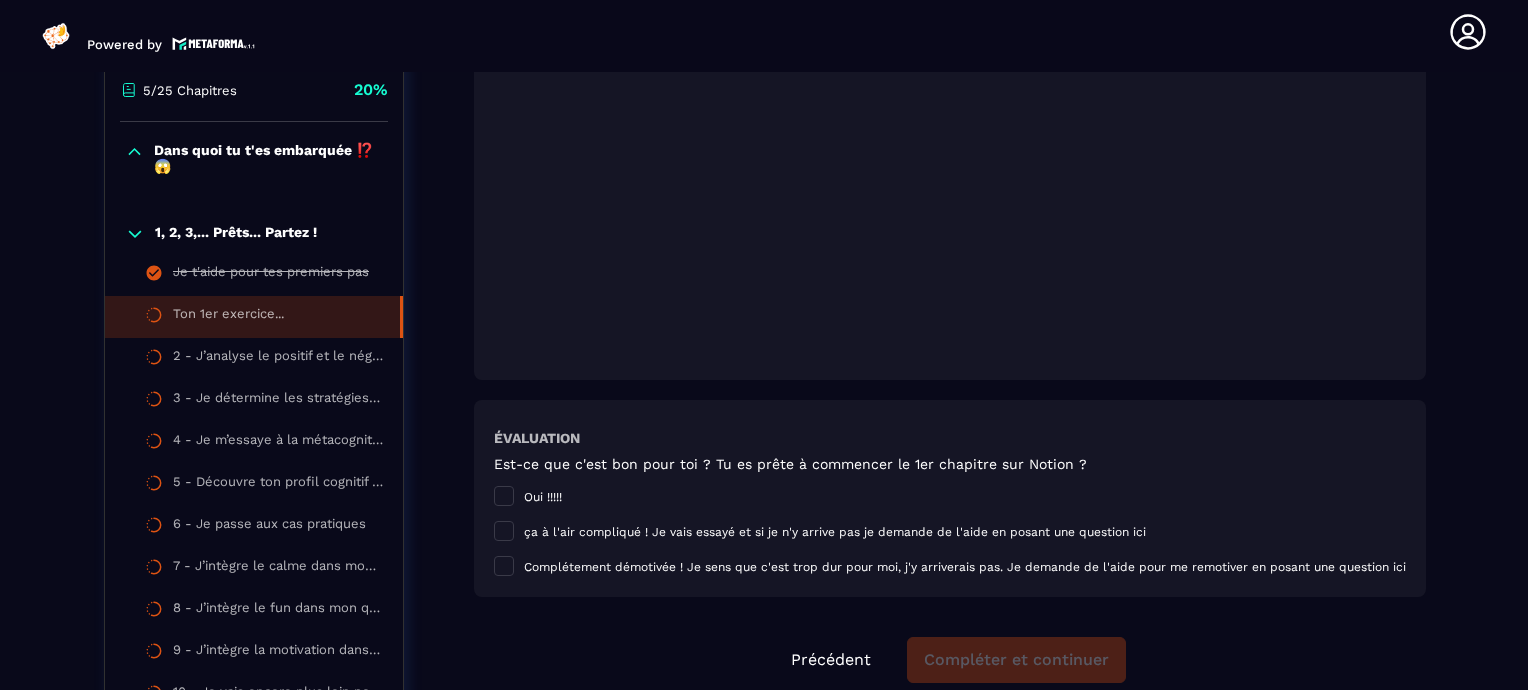 scroll, scrollTop: 1888, scrollLeft: 0, axis: vertical 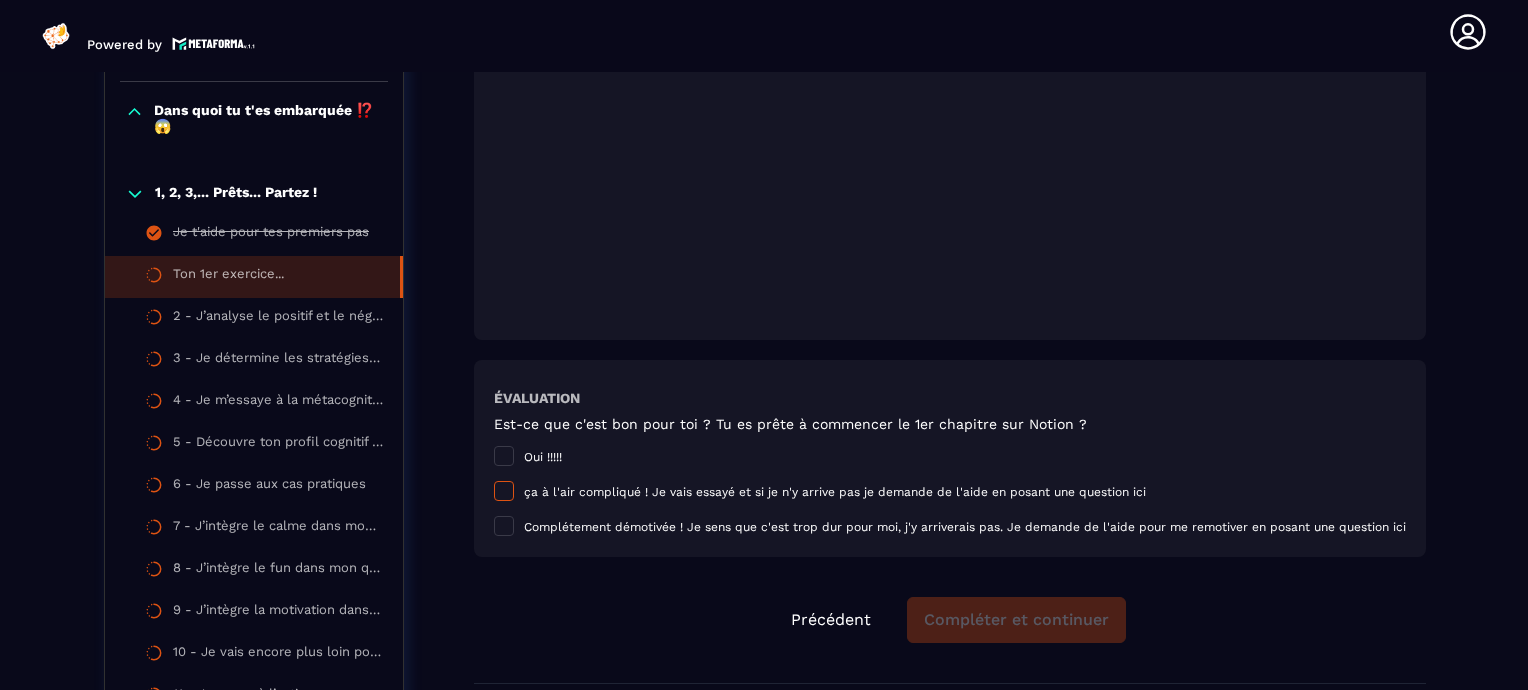 click at bounding box center (504, 491) 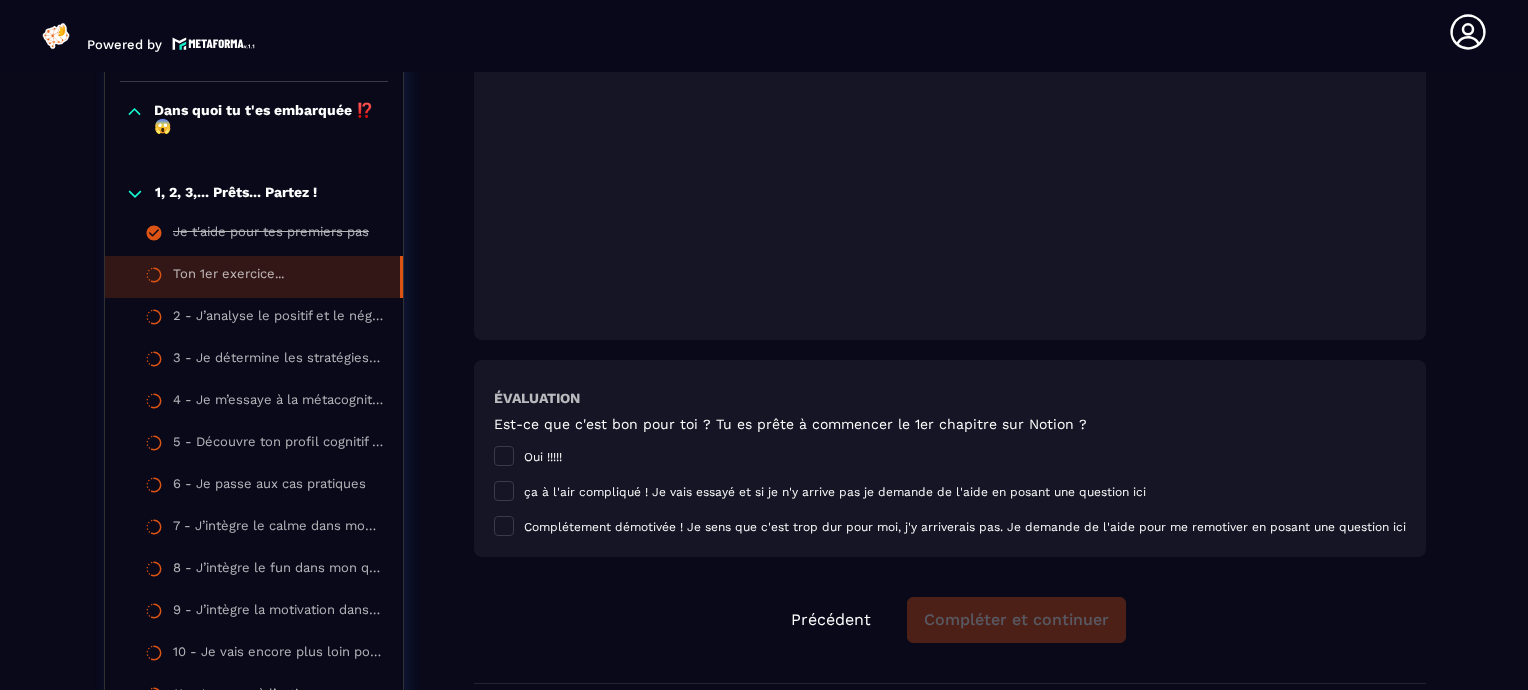 click on "Précédent Compléter et continuer" 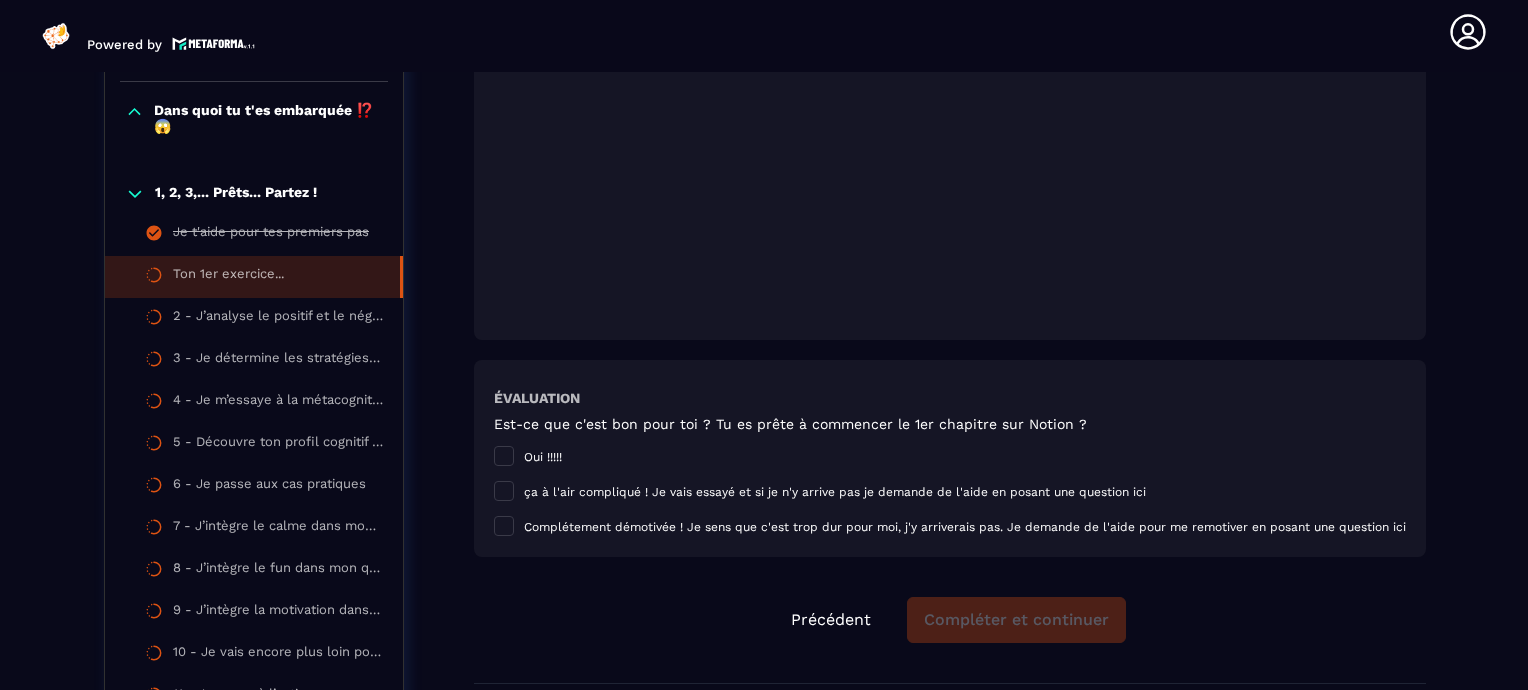 click on "Précédent Compléter et continuer" 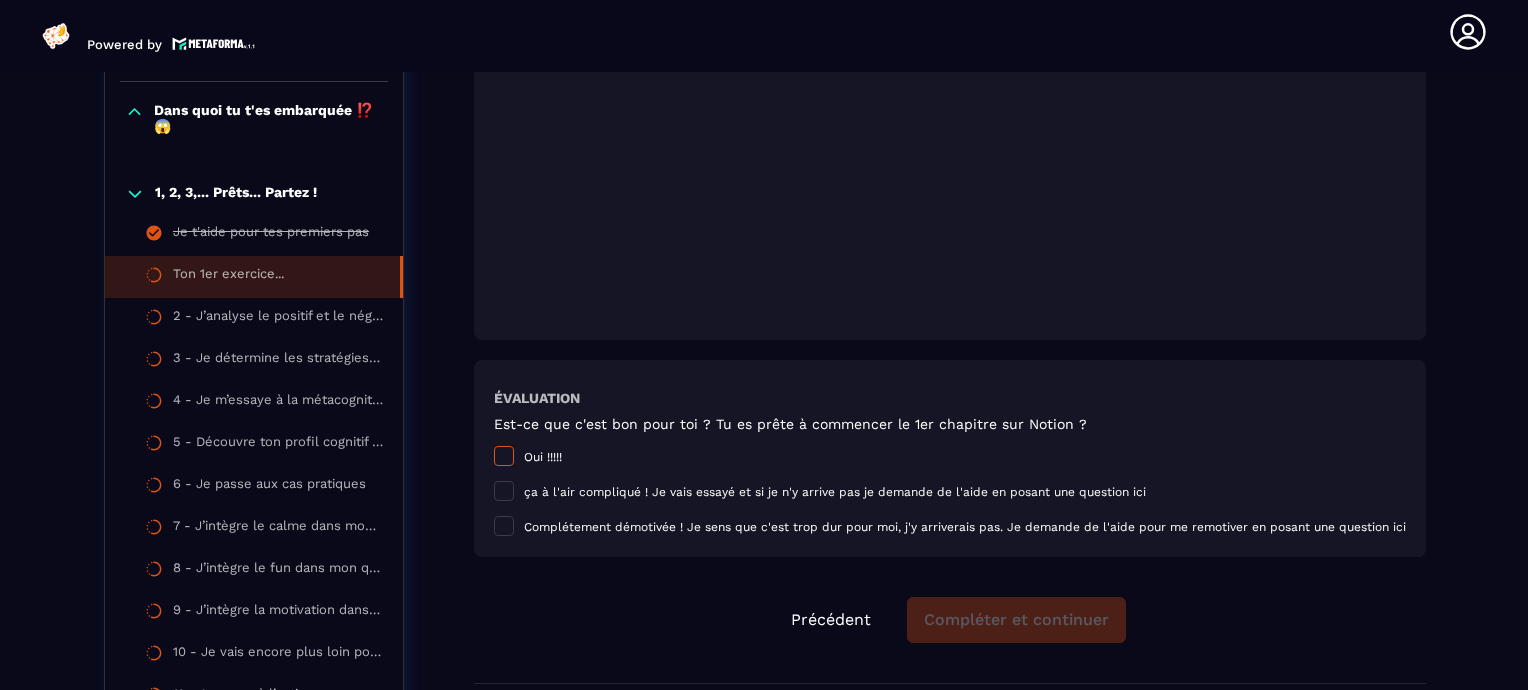 click at bounding box center (504, 456) 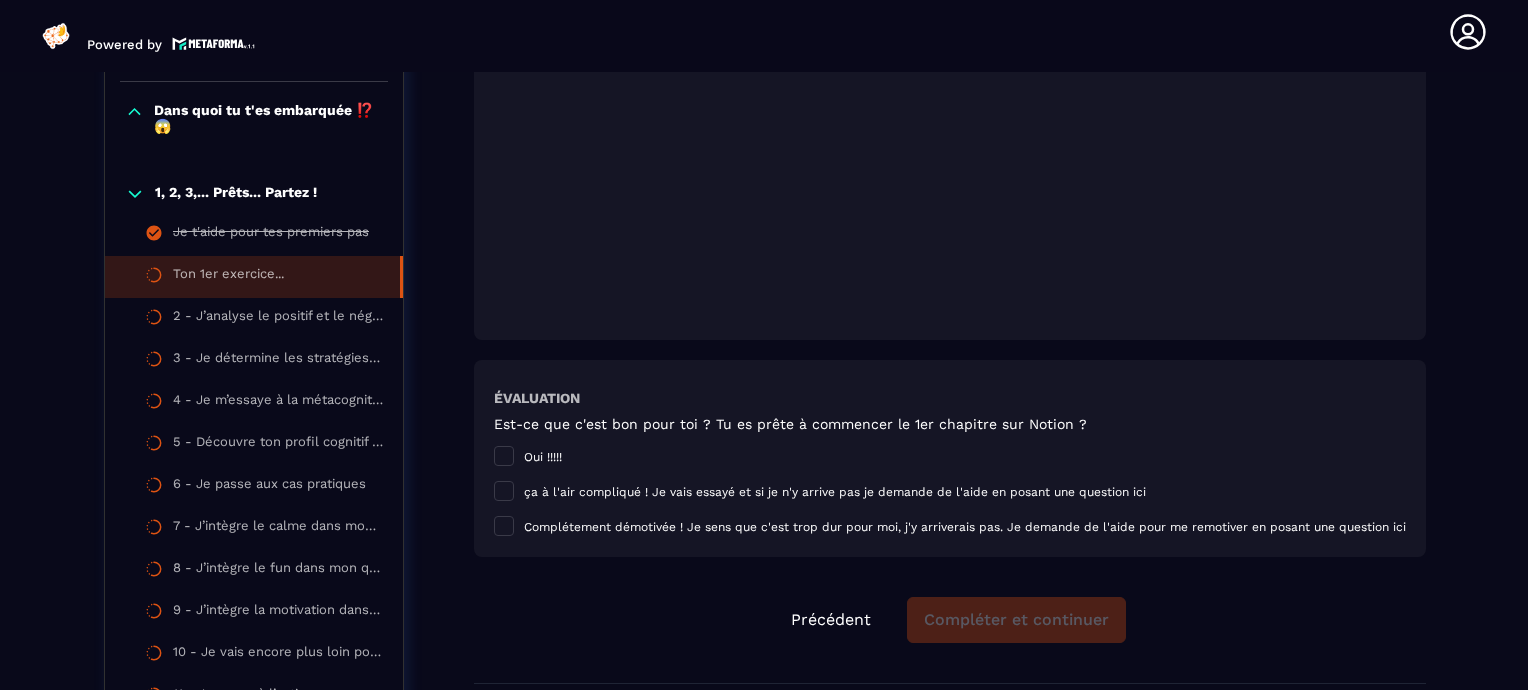 click on "Précédent Compléter et continuer" 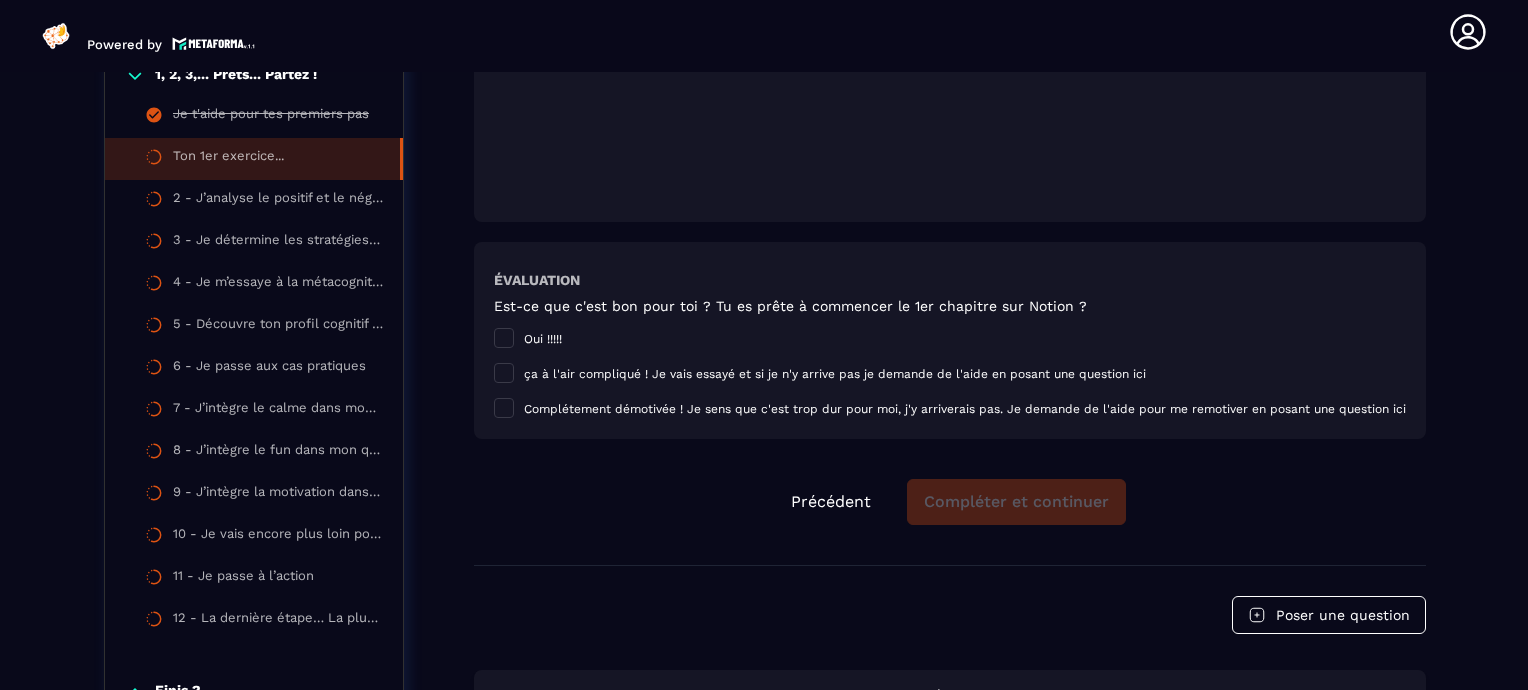 scroll, scrollTop: 2008, scrollLeft: 0, axis: vertical 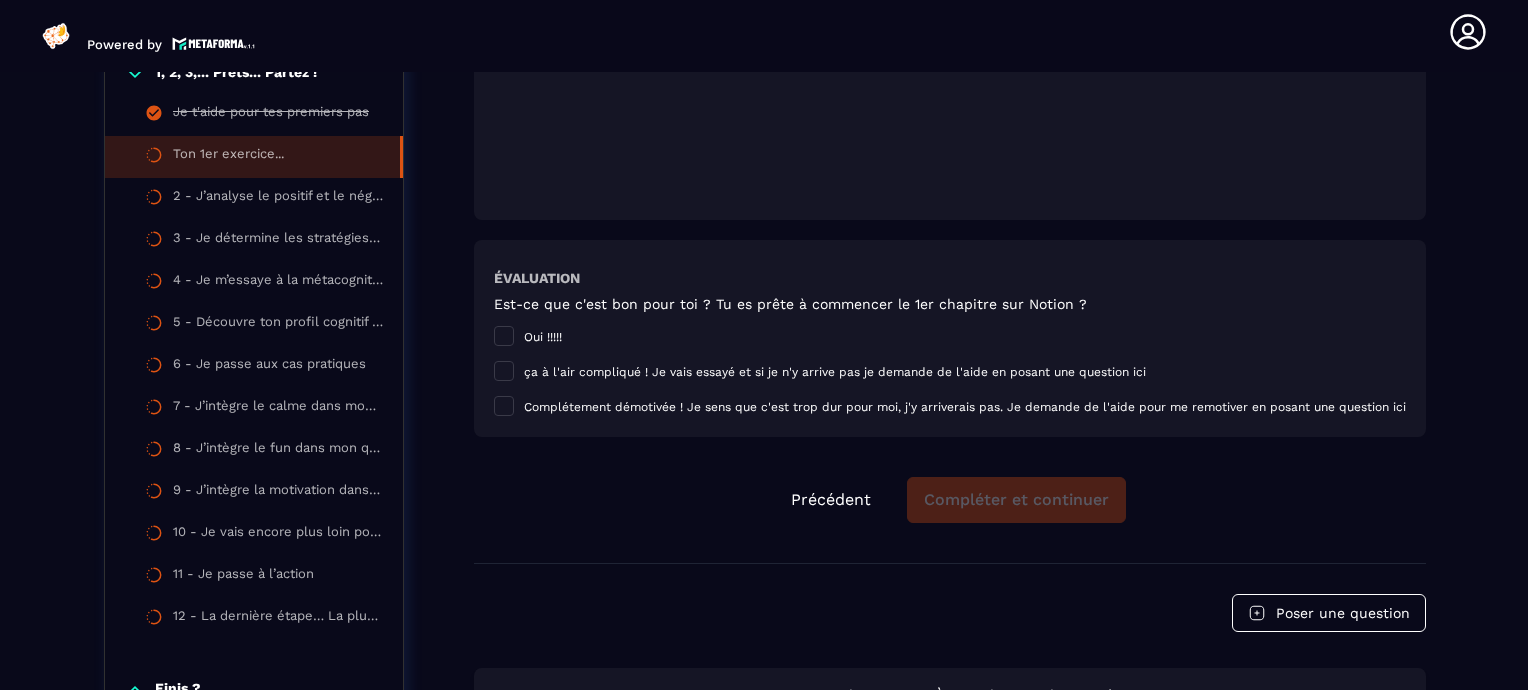click on "Précédent Compléter et continuer" 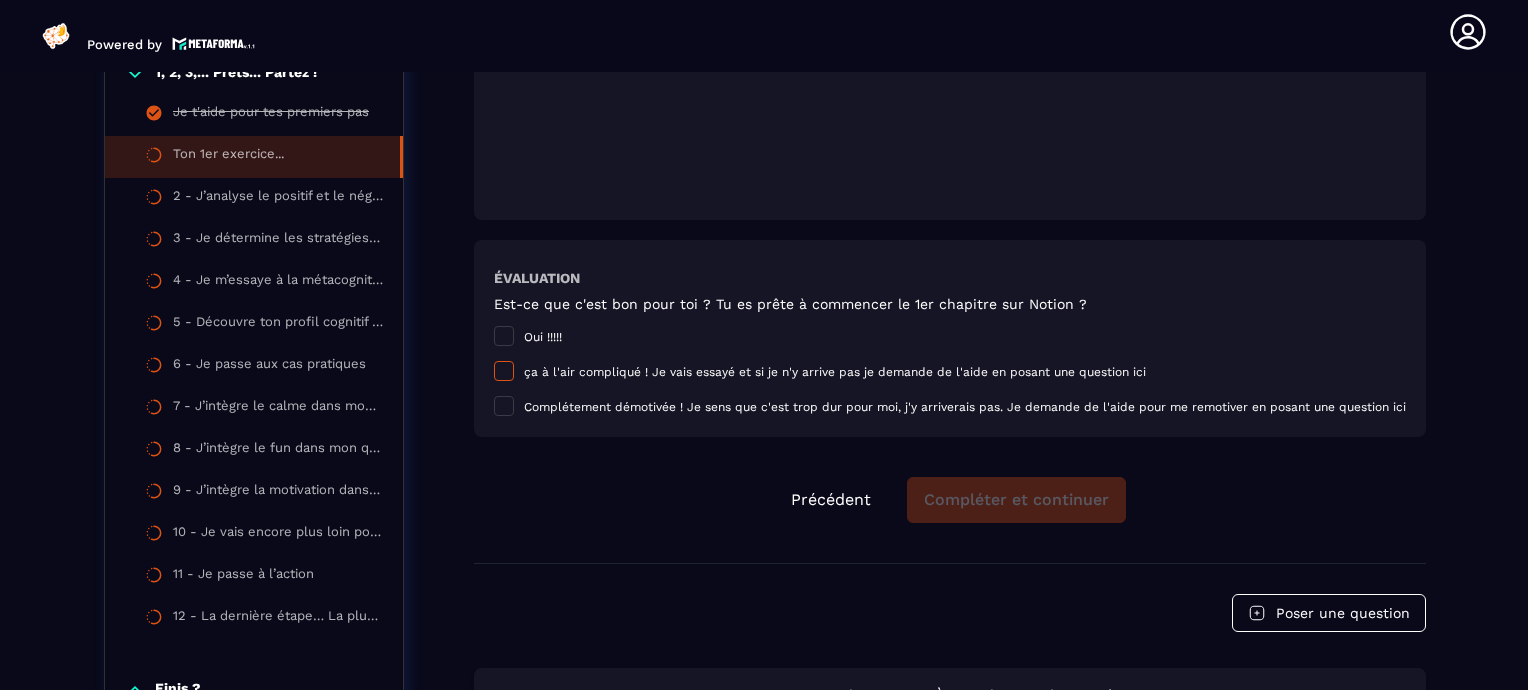 click at bounding box center (504, 371) 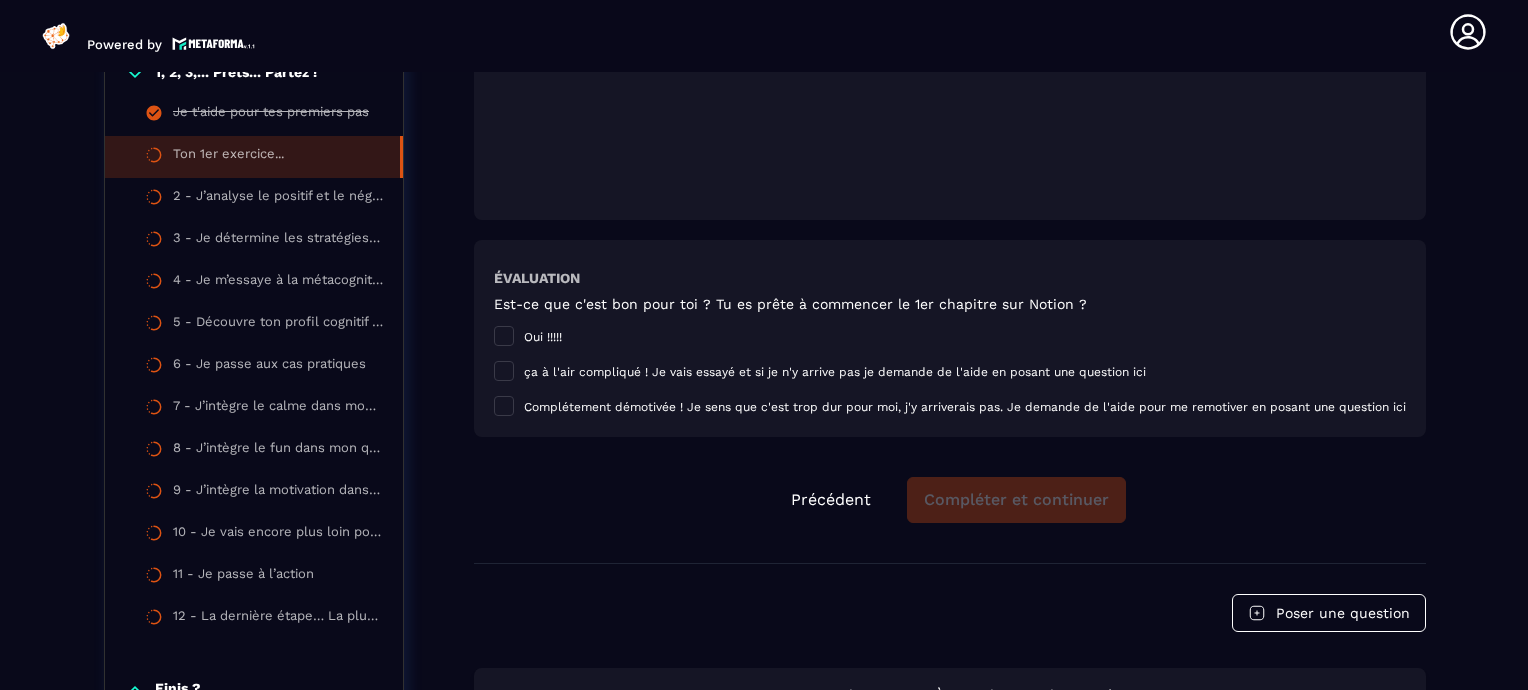 click on "Formations Questions Communauté Événements Formations / Stop à l'épuisement / Ton 1er exercice... Stop à l'épuisement On n’a jamais vu une épopée extraordinaire qui commence avec une héroïne qui n’a pas le temps, l’énergie ou la motivation avant même de débuter son voyage !
Il est temps de redonner un max de “peps” au personnage principal de ton histoire afin que ton récit parte du bon pied… 👣 5/25 Chapitres 20%  Dans quoi tu t'es embarquée ⁉️😱 1, 2, 3,... Prêts... Partez ! Je t'aide pour tes premiers pas Ton 1er exercice... 2 - J’analyse le positif et le négatif 3 - Je détermine les stratégies qui font vraiment la différence 4 - Je m’essaye à la métacognition 5 - Découvre ton profil cognitif en 3 axes 6 - Je passe aux cas pratiques 7 - J’intègre le calme dans mon quotidien 8 - J’intègre le fun dans mon quotidien 9 - J’intègre la motivation dans mon quotidien 10 - Je vais encore plus loin pour jouer sur le long terme 11 - Je passe à l’action 20%" 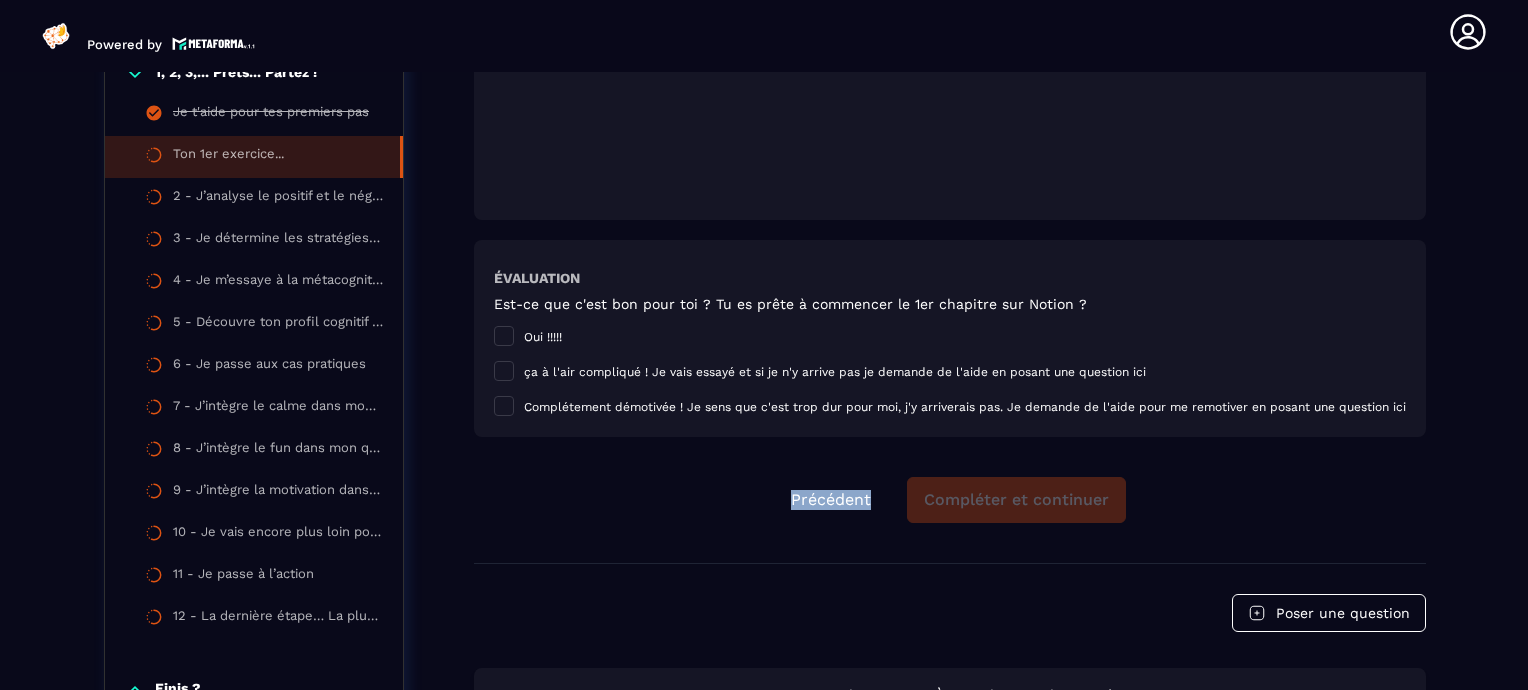 click on "Formations Questions Communauté Événements Formations / Stop à l'épuisement / Ton 1er exercice... Stop à l'épuisement On n’a jamais vu une épopée extraordinaire qui commence avec une héroïne qui n’a pas le temps, l’énergie ou la motivation avant même de débuter son voyage !
Il est temps de redonner un max de “peps” au personnage principal de ton histoire afin que ton récit parte du bon pied… 👣 5/25 Chapitres 20%  Dans quoi tu t'es embarquée ⁉️😱 1, 2, 3,... Prêts... Partez ! Je t'aide pour tes premiers pas Ton 1er exercice... 2 - J’analyse le positif et le négatif 3 - Je détermine les stratégies qui font vraiment la différence 4 - Je m’essaye à la métacognition 5 - Découvre ton profil cognitif en 3 axes 6 - Je passe aux cas pratiques 7 - J’intègre le calme dans mon quotidien 8 - J’intègre le fun dans mon quotidien 9 - J’intègre la motivation dans mon quotidien 10 - Je vais encore plus loin pour jouer sur le long terme 11 - Je passe à l’action 20%" 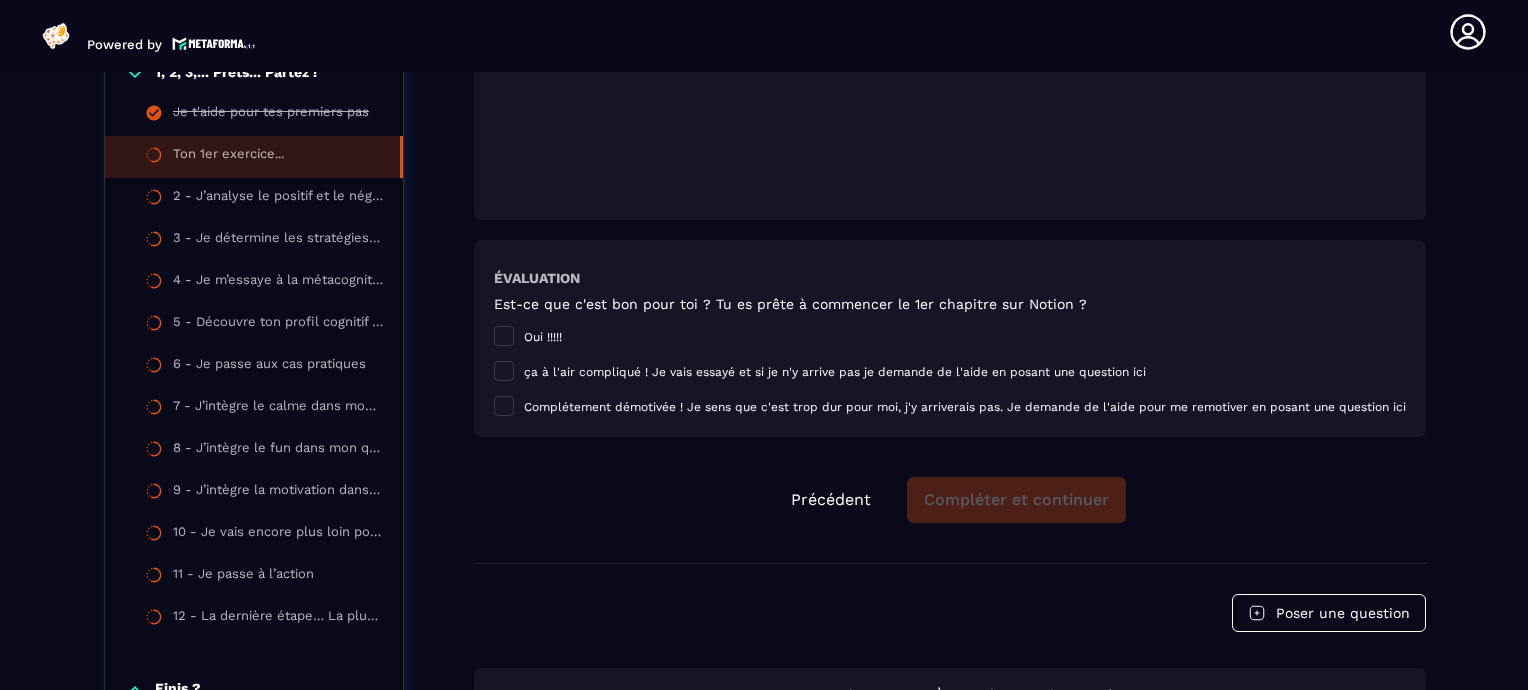 click on "Précédent Compléter et continuer" 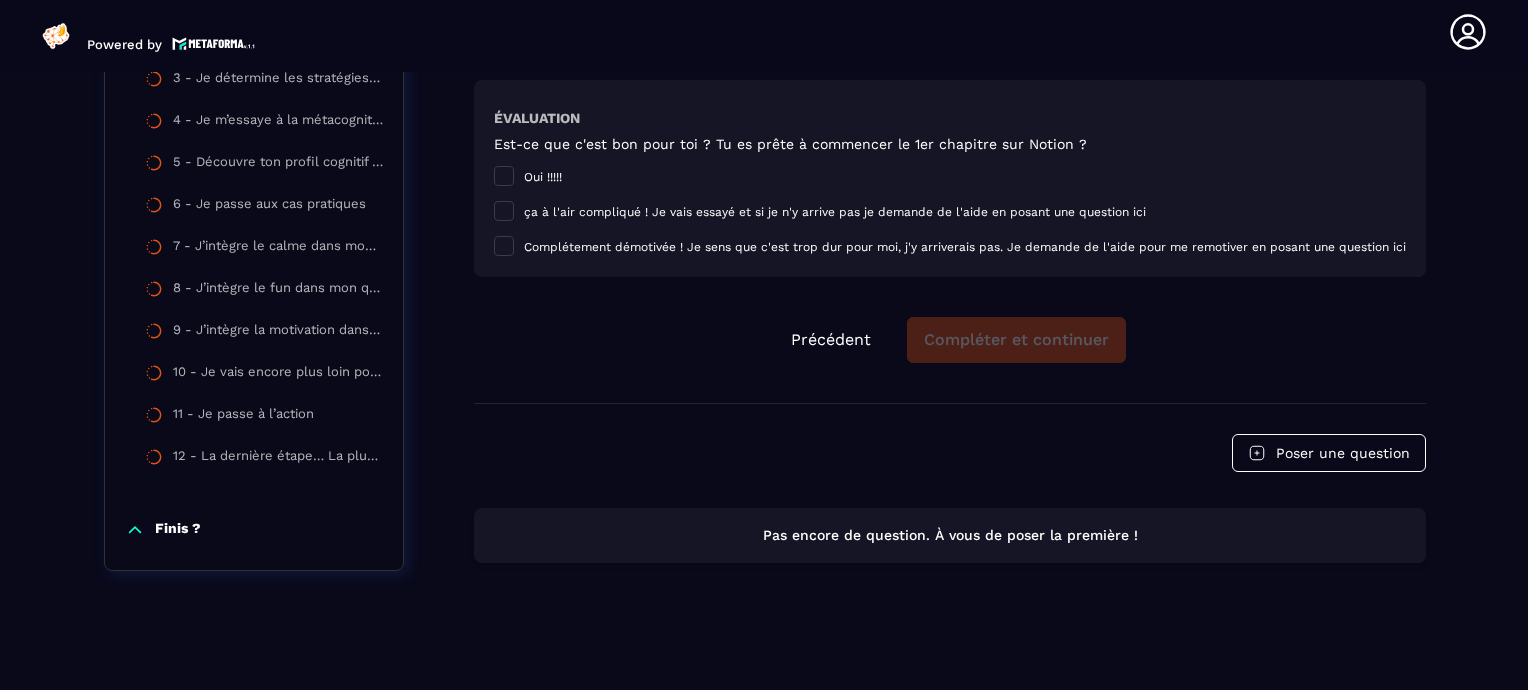 scroll, scrollTop: 2178, scrollLeft: 0, axis: vertical 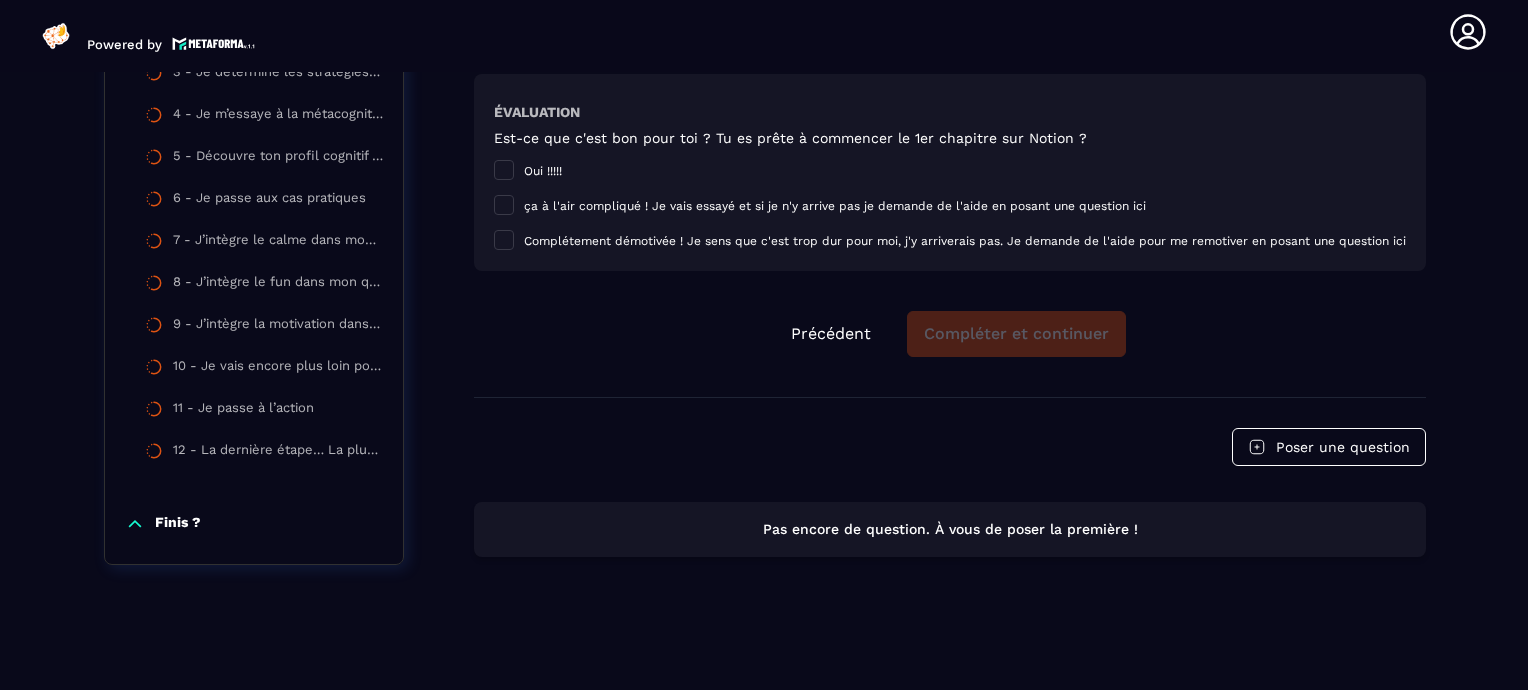 click on "Précédent Compléter et continuer" 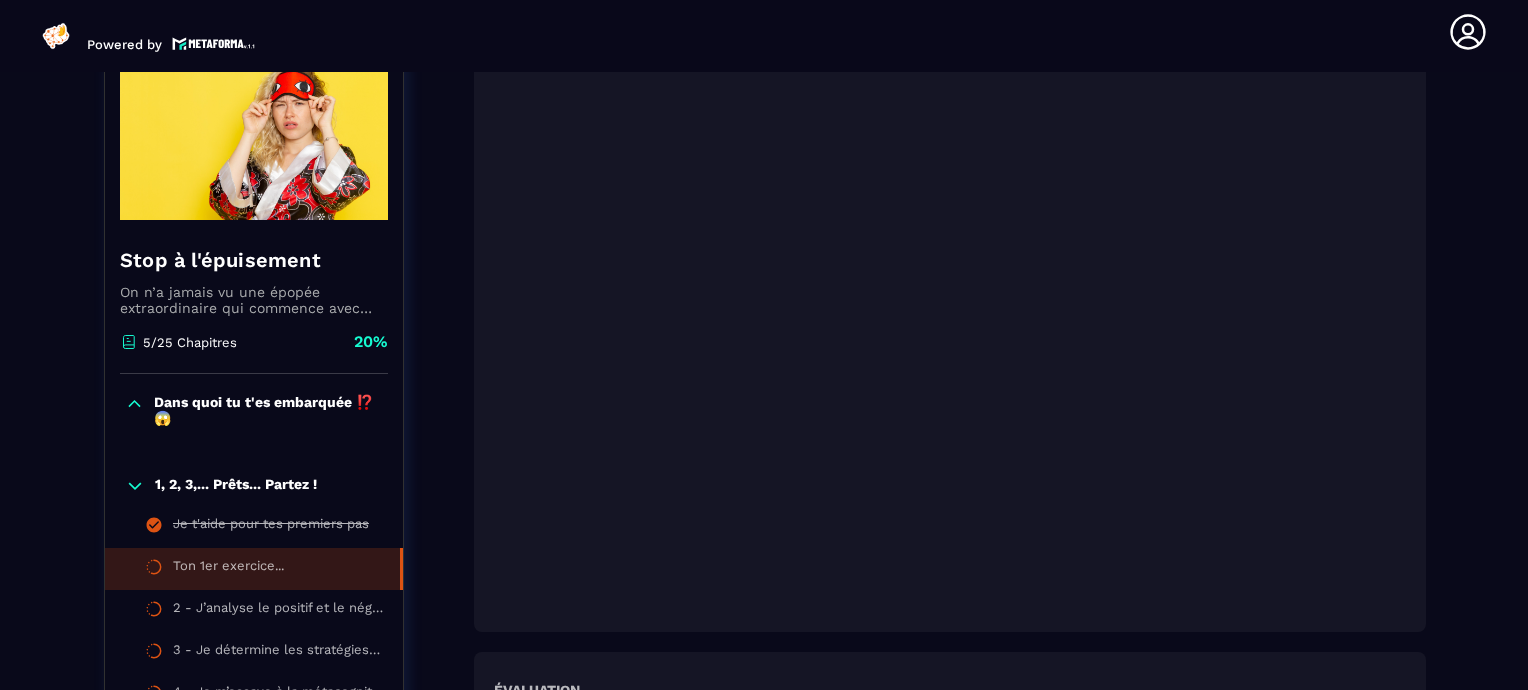 scroll, scrollTop: 1578, scrollLeft: 0, axis: vertical 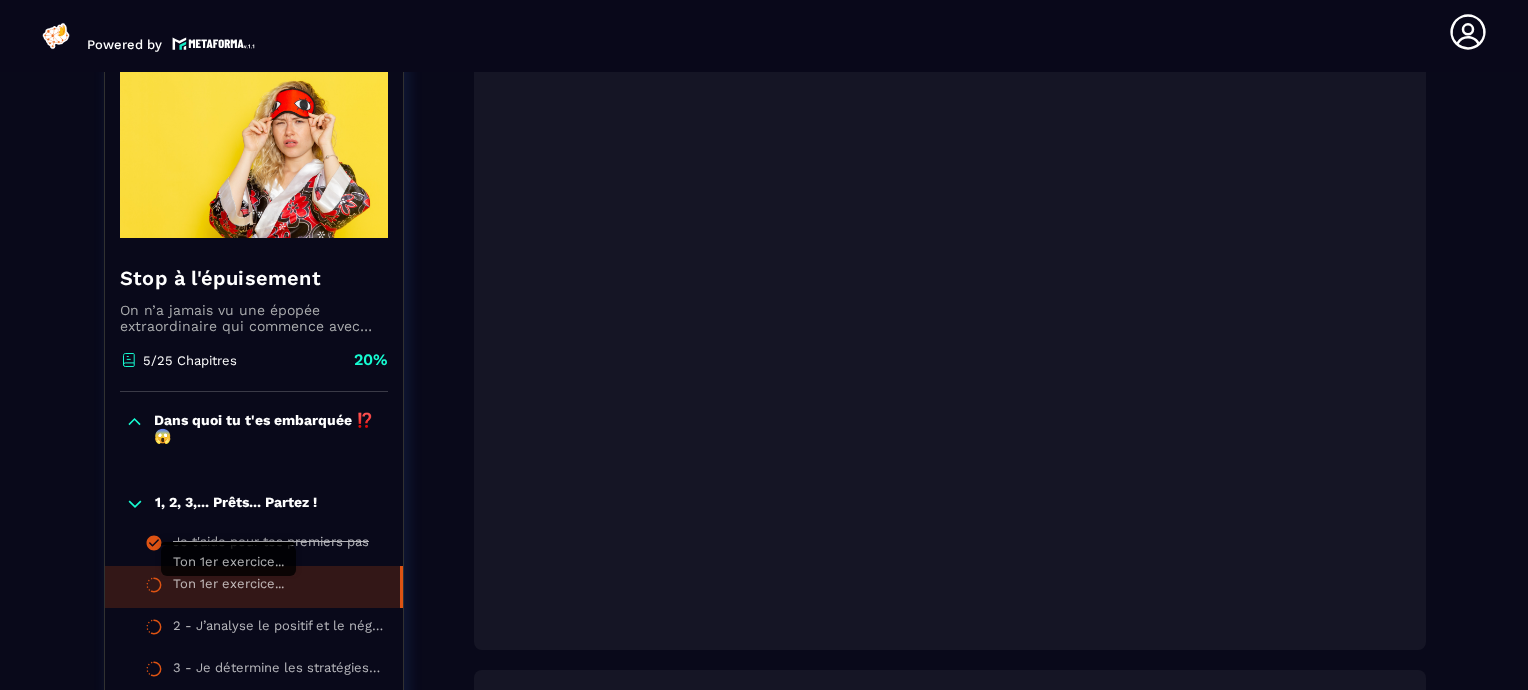 click on "Ton 1er exercice..." at bounding box center (228, 587) 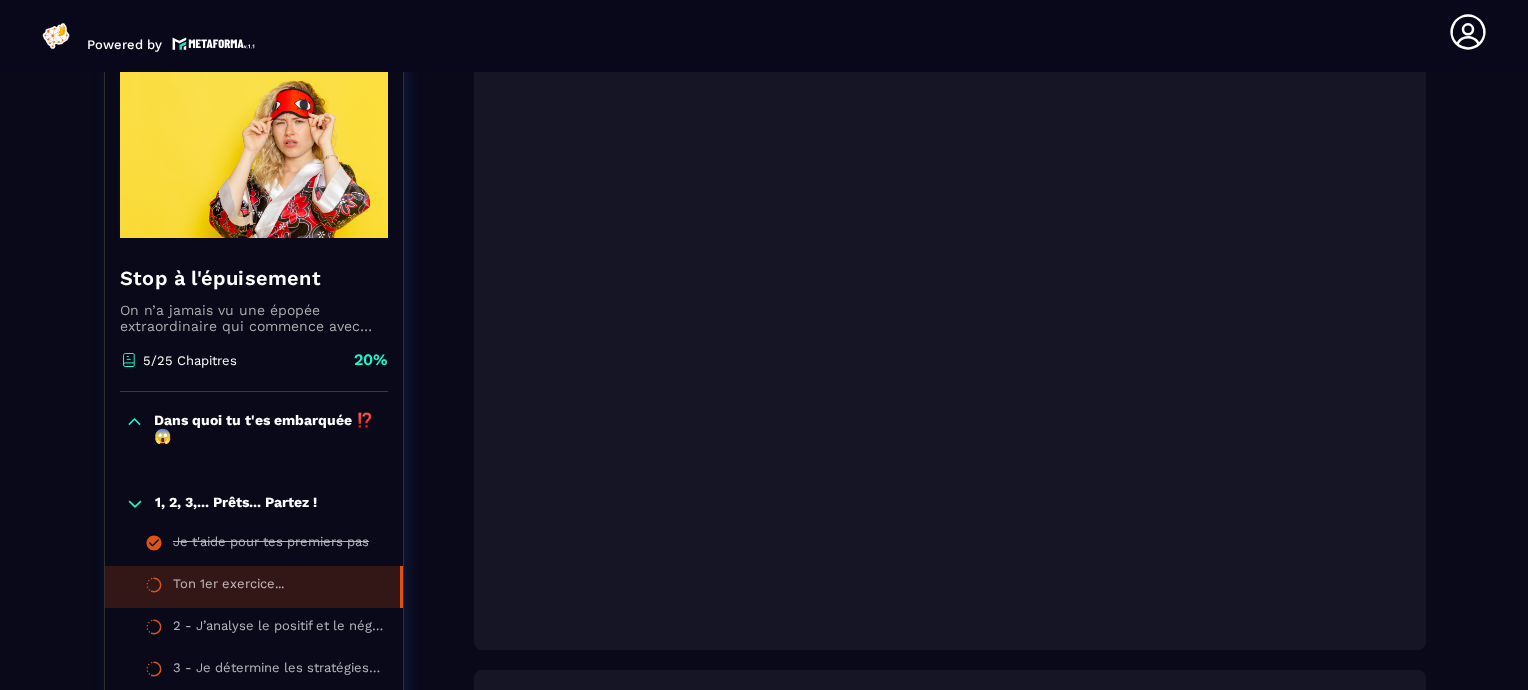 click on "Ton 1er exercice..." at bounding box center (228, 587) 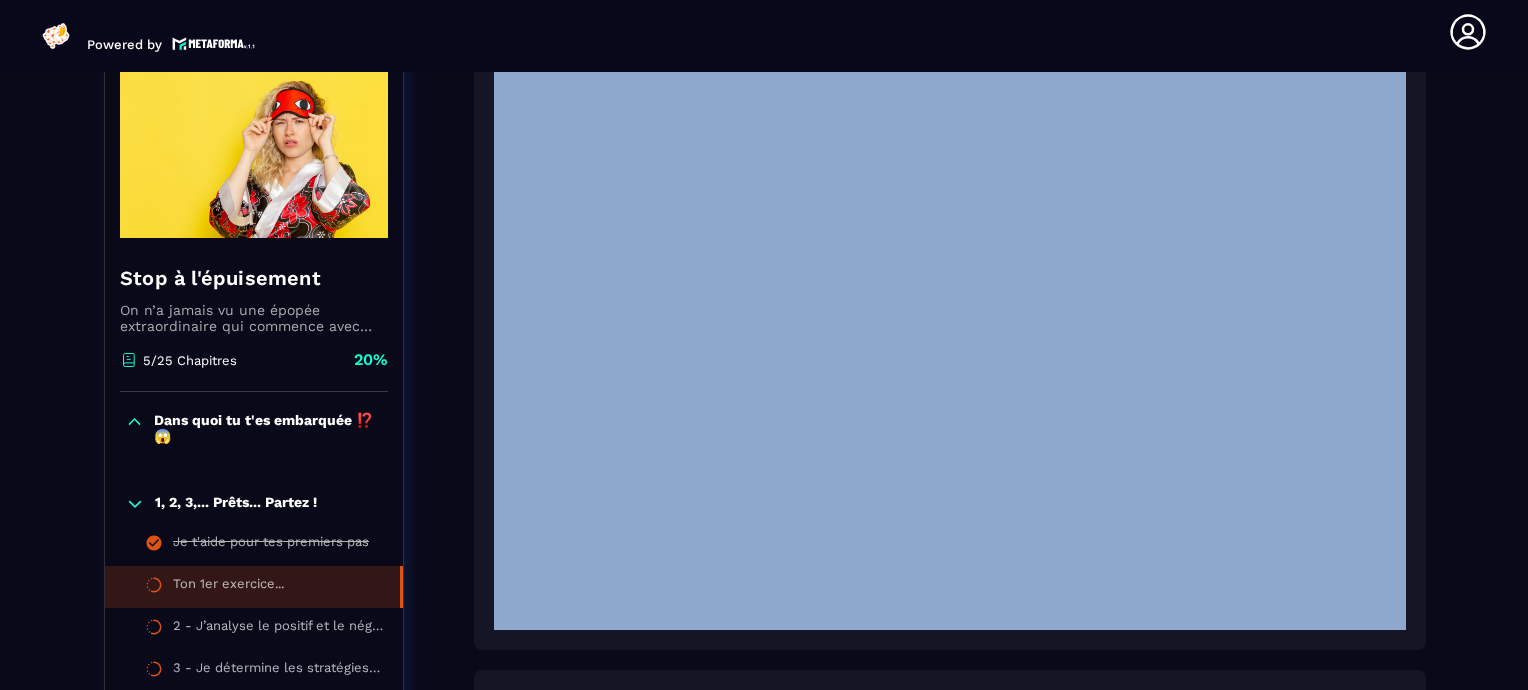 click on "Formations / Stop à l'épuisement / Ton 1er exercice... Stop à l'épuisement On n’a jamais vu une épopée extraordinaire qui commence avec une héroïne qui n’a pas le temps, l’énergie ou la motivation avant même de débuter son voyage !
Il est temps de redonner un max de “peps” au personnage principal de ton histoire afin que ton récit parte du bon pied… 👣 5/25 Chapitres 20%  Dans quoi tu t'es embarquée ⁉️😱 1, 2, 3,... Prêts... Partez ! Je t'aide pour tes premiers pas Ton 1er exercice... 2 - J’analyse le positif et le négatif 3 - Je détermine les stratégies qui font vraiment la différence 4 - Je m’essaye à la métacognition 5 - Découvre ton profil cognitif en 3 axes 6 - Je passe aux cas pratiques 7 - J’intègre le calme dans mon quotidien 8 - J’intègre le fun dans mon quotidien 9 - J’intègre la motivation dans mon quotidien 10 - Je vais encore plus loin pour jouer sur le long terme 11 - Je passe à l’action 12 - La dernière étape… La plus importante !" at bounding box center [764, -111] 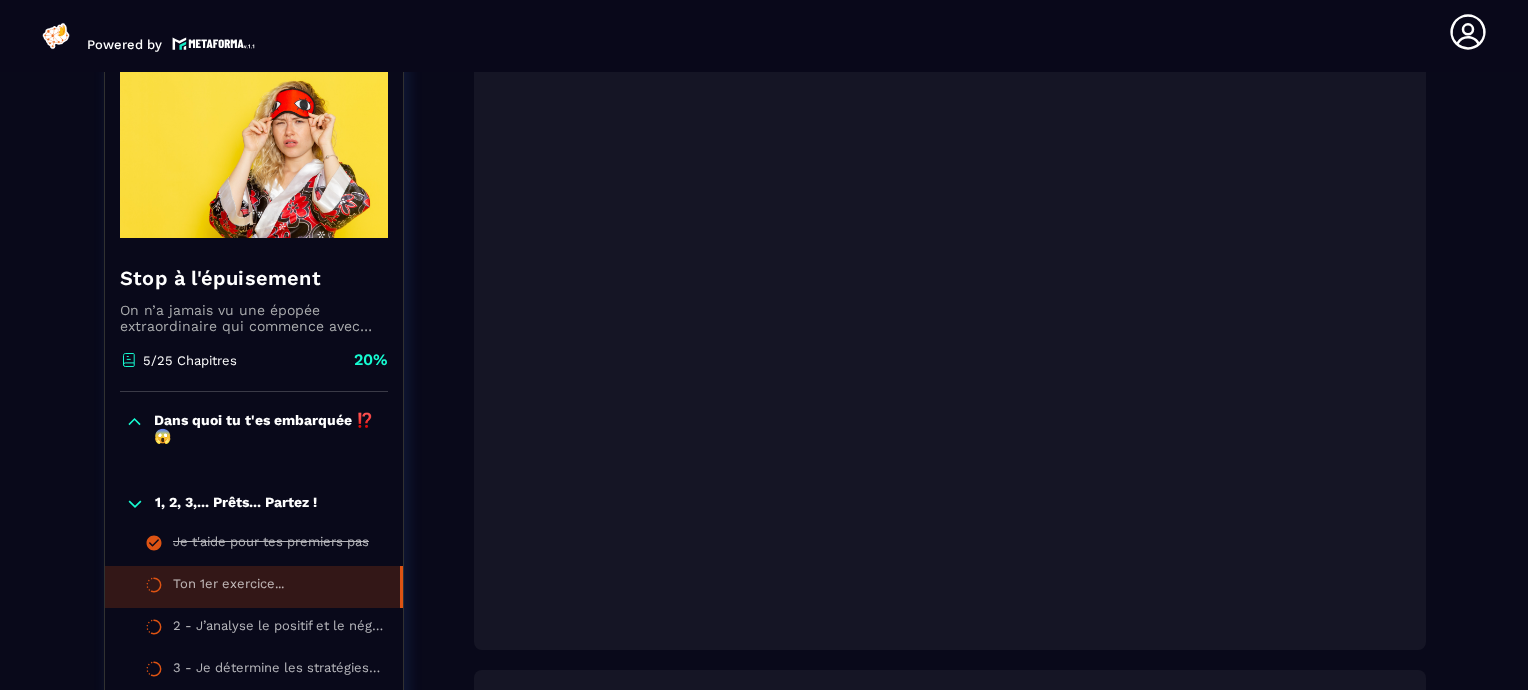 click on "Formations Questions Communauté Événements Formations / Stop à l'épuisement / Ton 1er exercice... Stop à l'épuisement On n’a jamais vu une épopée extraordinaire qui commence avec une héroïne qui n’a pas le temps, l’énergie ou la motivation avant même de débuter son voyage !
Il est temps de redonner un max de “peps” au personnage principal de ton histoire afin que ton récit parte du bon pied… 👣 5/25 Chapitres 20%  Dans quoi tu t'es embarquée ⁉️😱 1, 2, 3,... Prêts... Partez ! Je t'aide pour tes premiers pas Ton 1er exercice... 2 - J’analyse le positif et le négatif 3 - Je détermine les stratégies qui font vraiment la différence 4 - Je m’essaye à la métacognition 5 - Découvre ton profil cognitif en 3 axes 6 - Je passe aux cas pratiques 7 - J’intègre le calme dans mon quotidien 8 - J’intègre le fun dans mon quotidien 9 - J’intègre la motivation dans mon quotidien 10 - Je vais encore plus loin pour jouer sur le long terme 11 - Je passe à l’action 20%" 